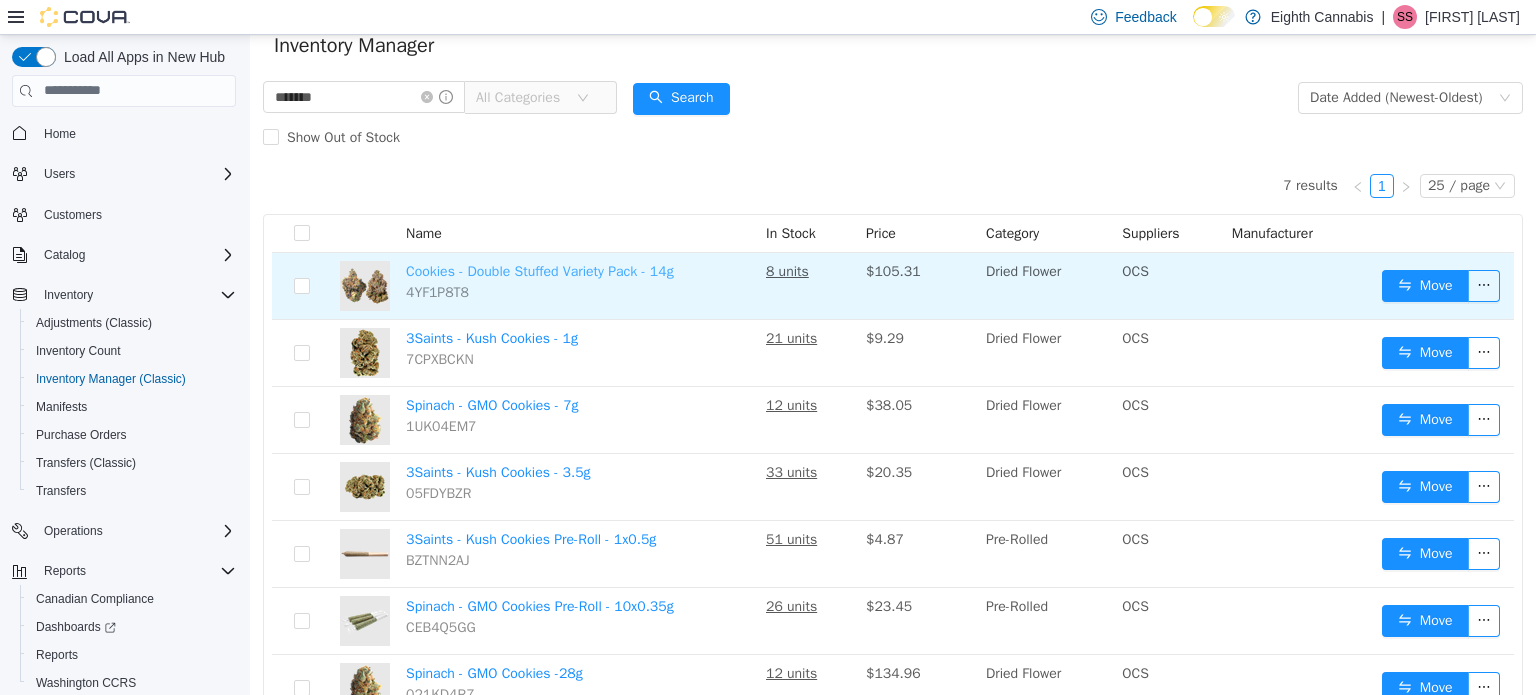 scroll, scrollTop: 100, scrollLeft: 0, axis: vertical 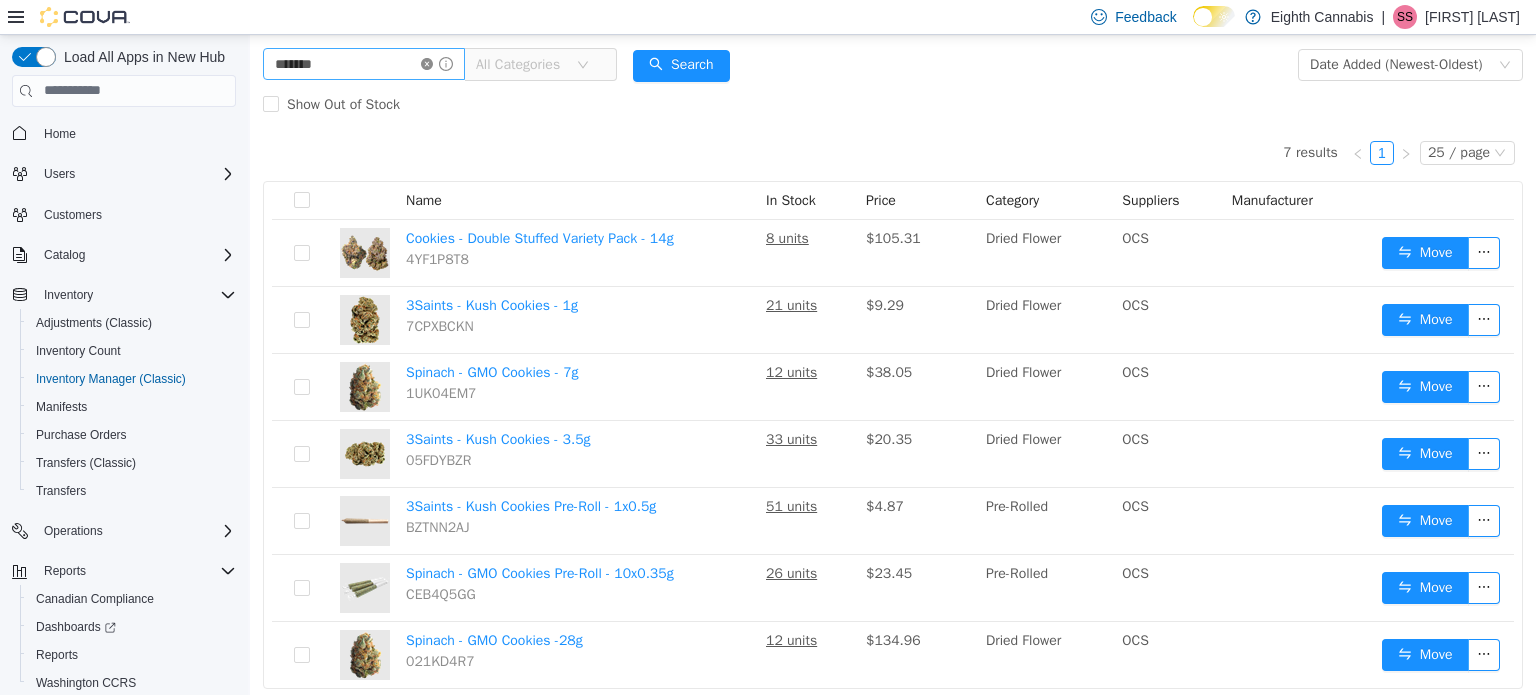 click 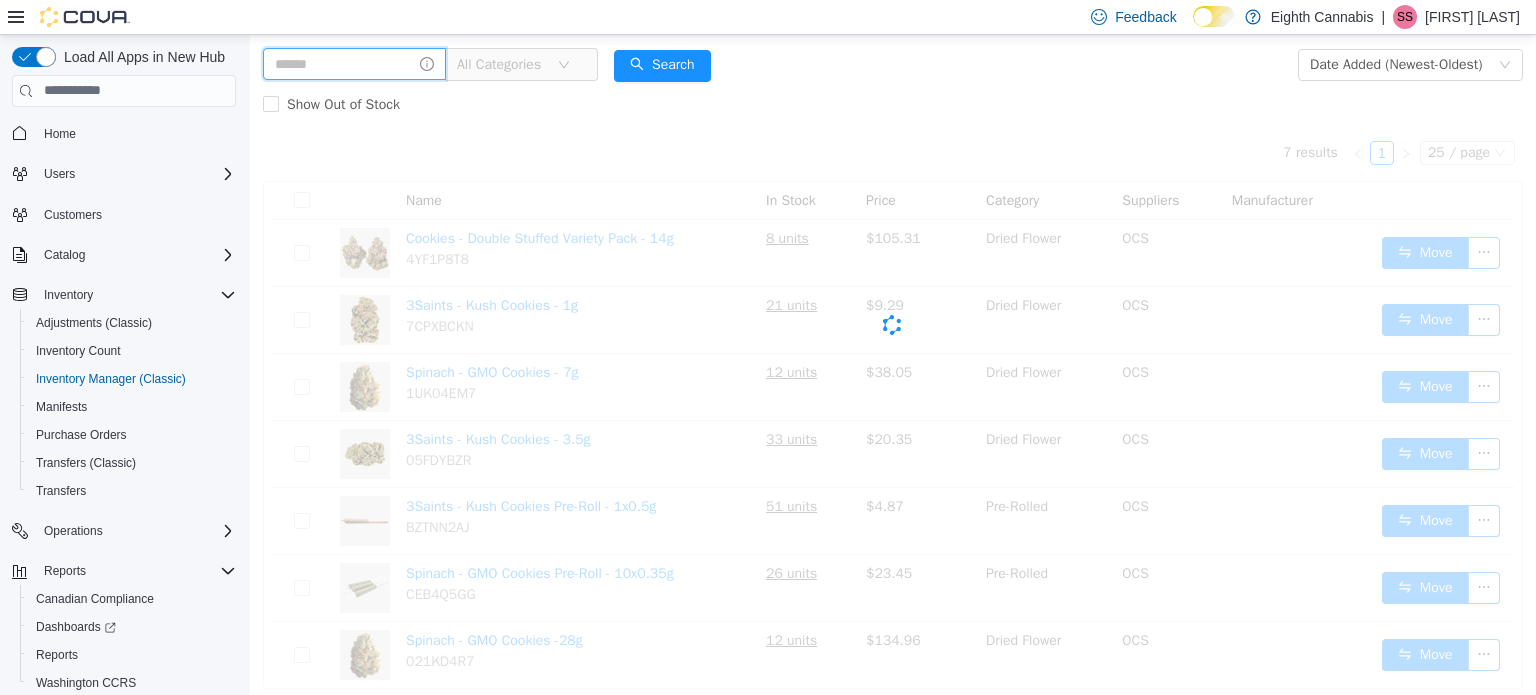 click at bounding box center (354, 63) 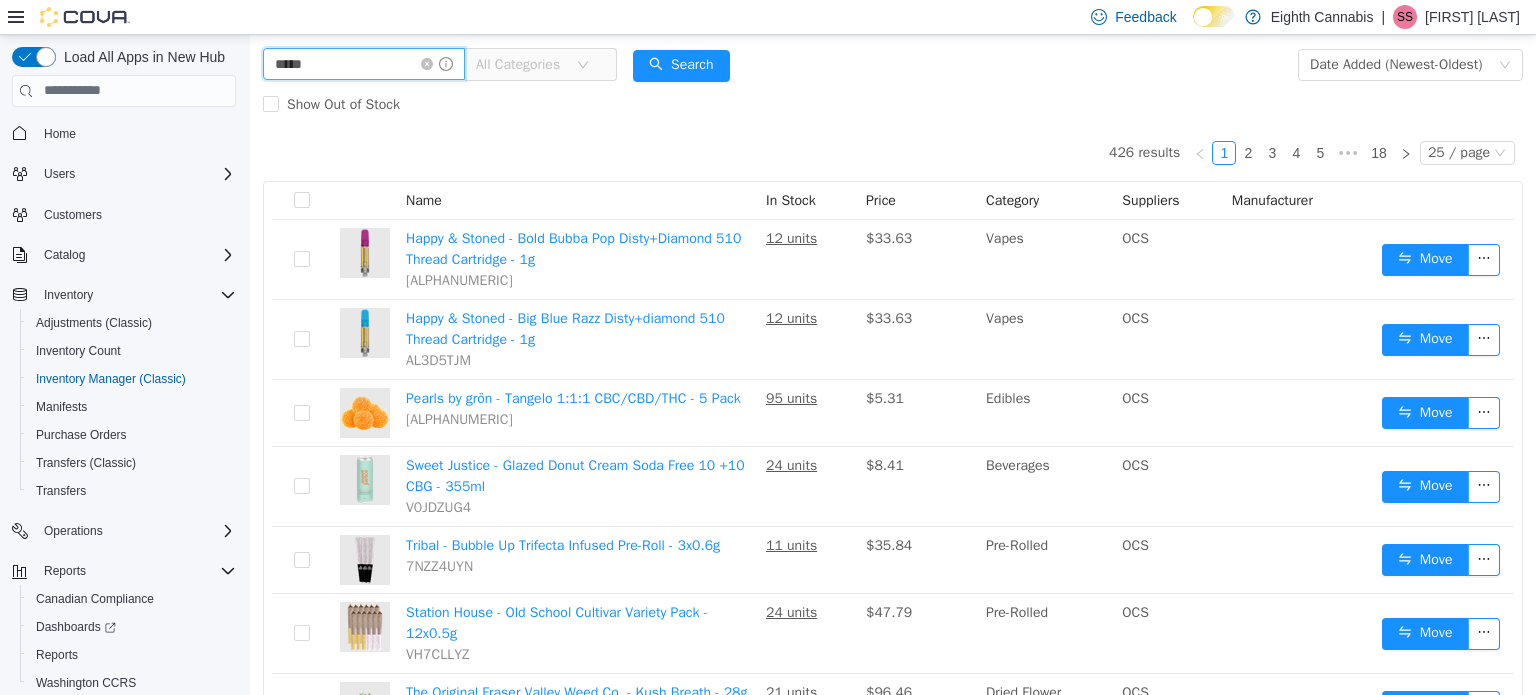 type on "*****" 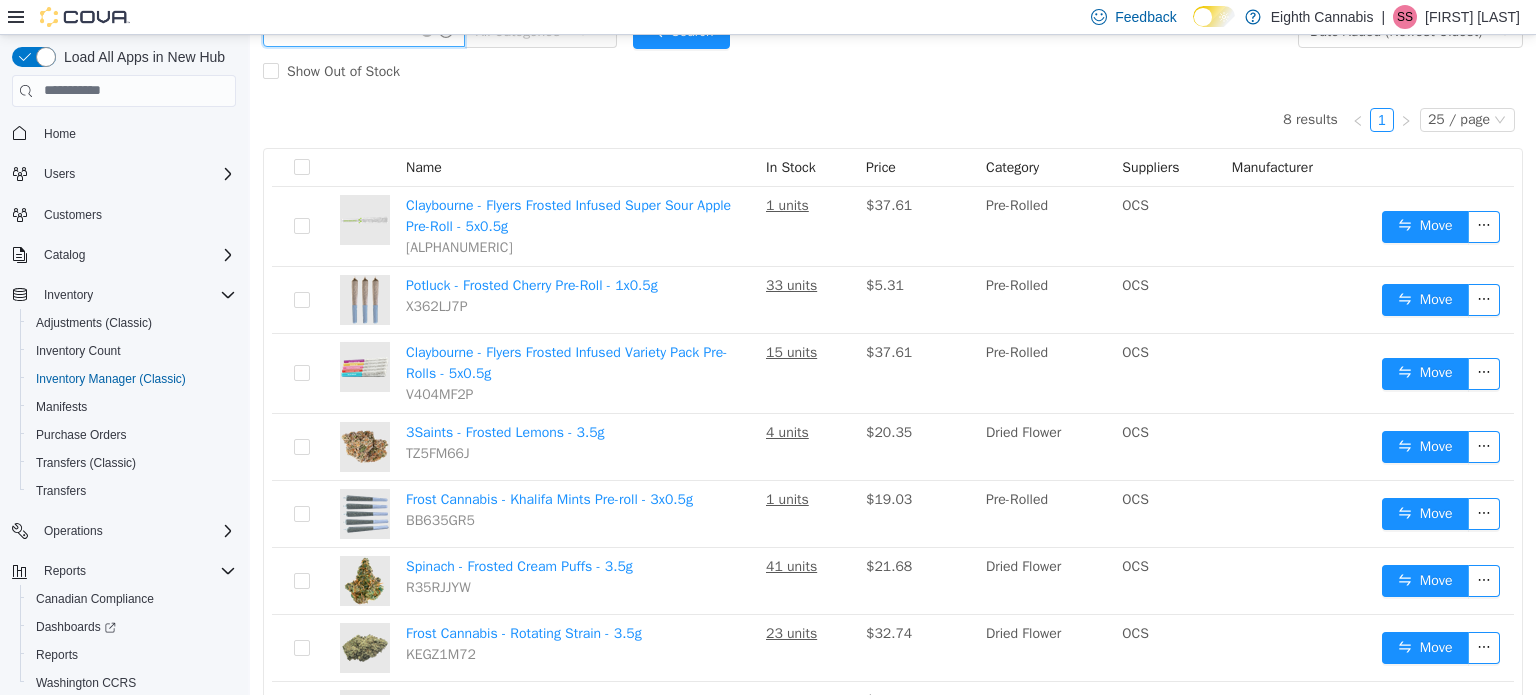 scroll, scrollTop: 100, scrollLeft: 0, axis: vertical 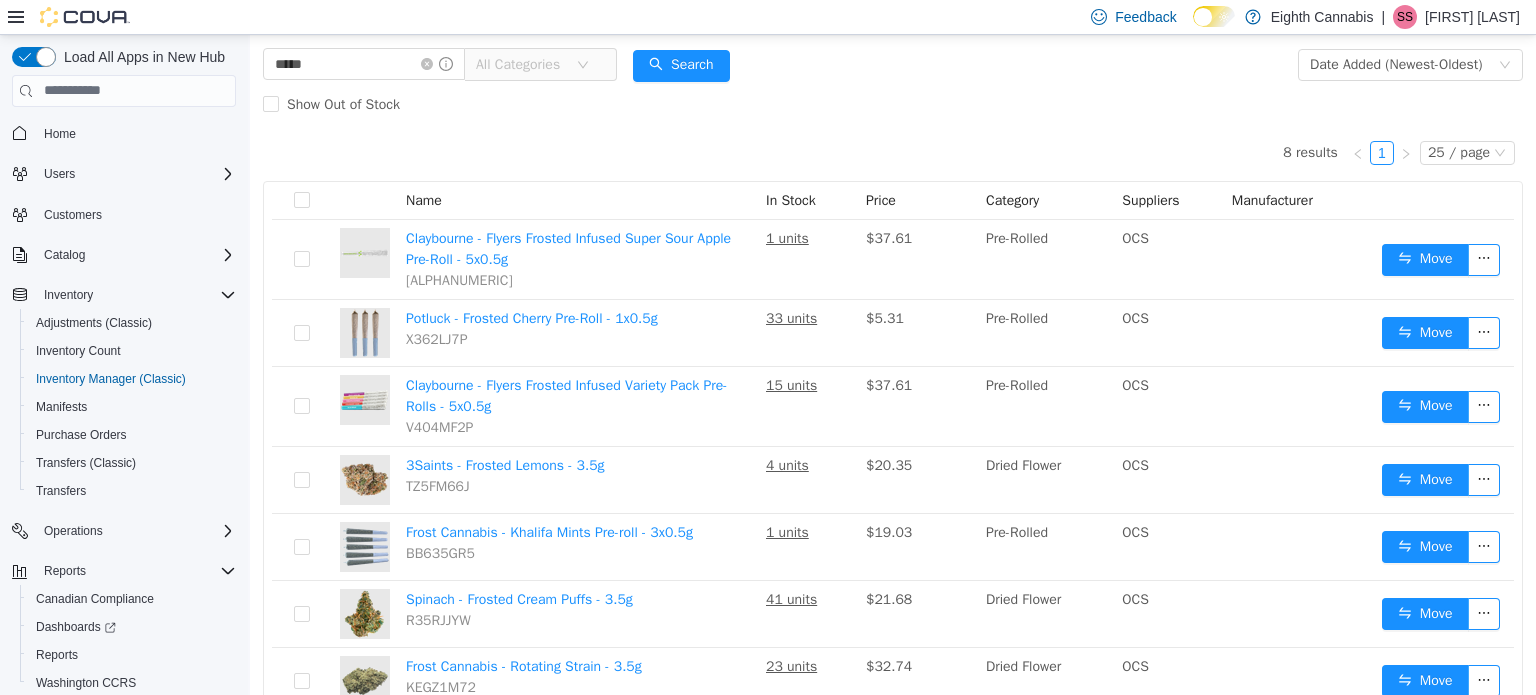 click on "All Categories" at bounding box center (521, 64) 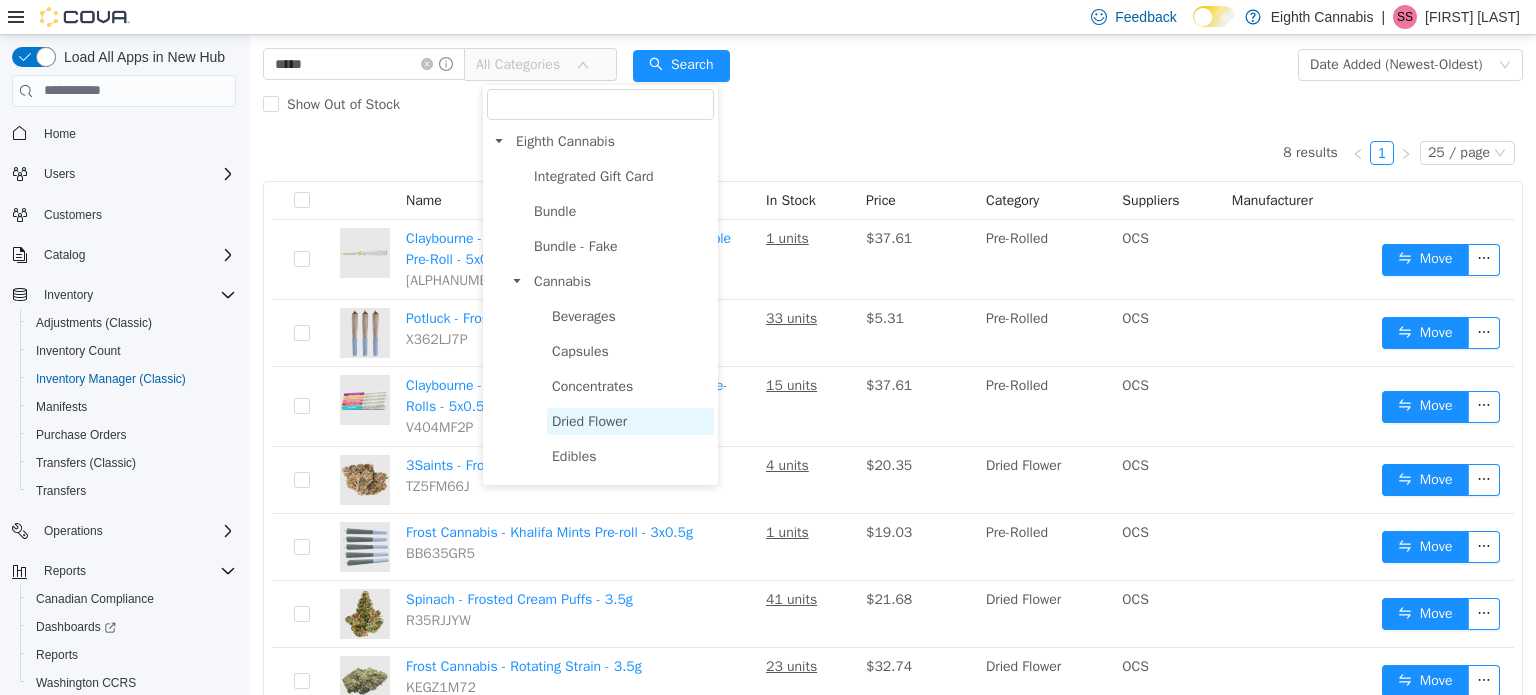 click on "Dried Flower" at bounding box center [589, 420] 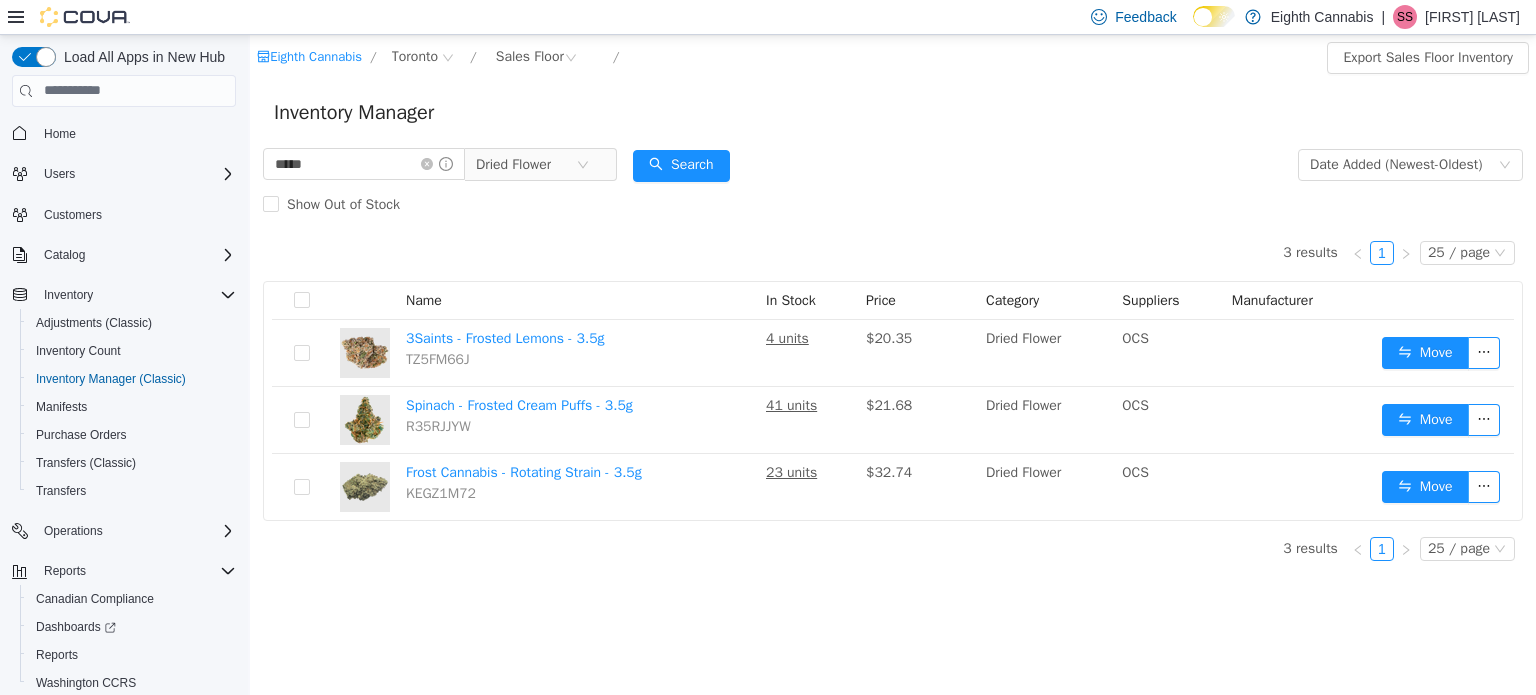 scroll, scrollTop: 0, scrollLeft: 0, axis: both 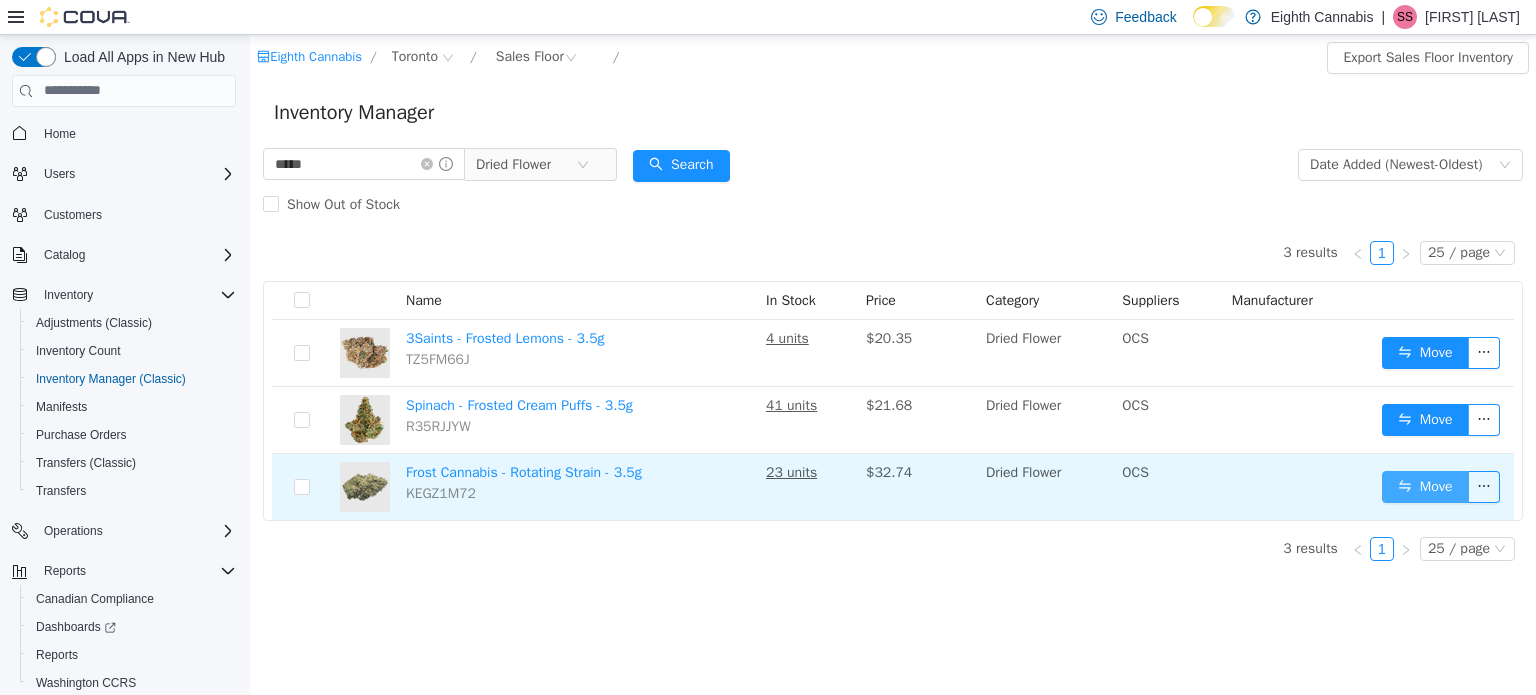 click on "Move" at bounding box center (1425, 486) 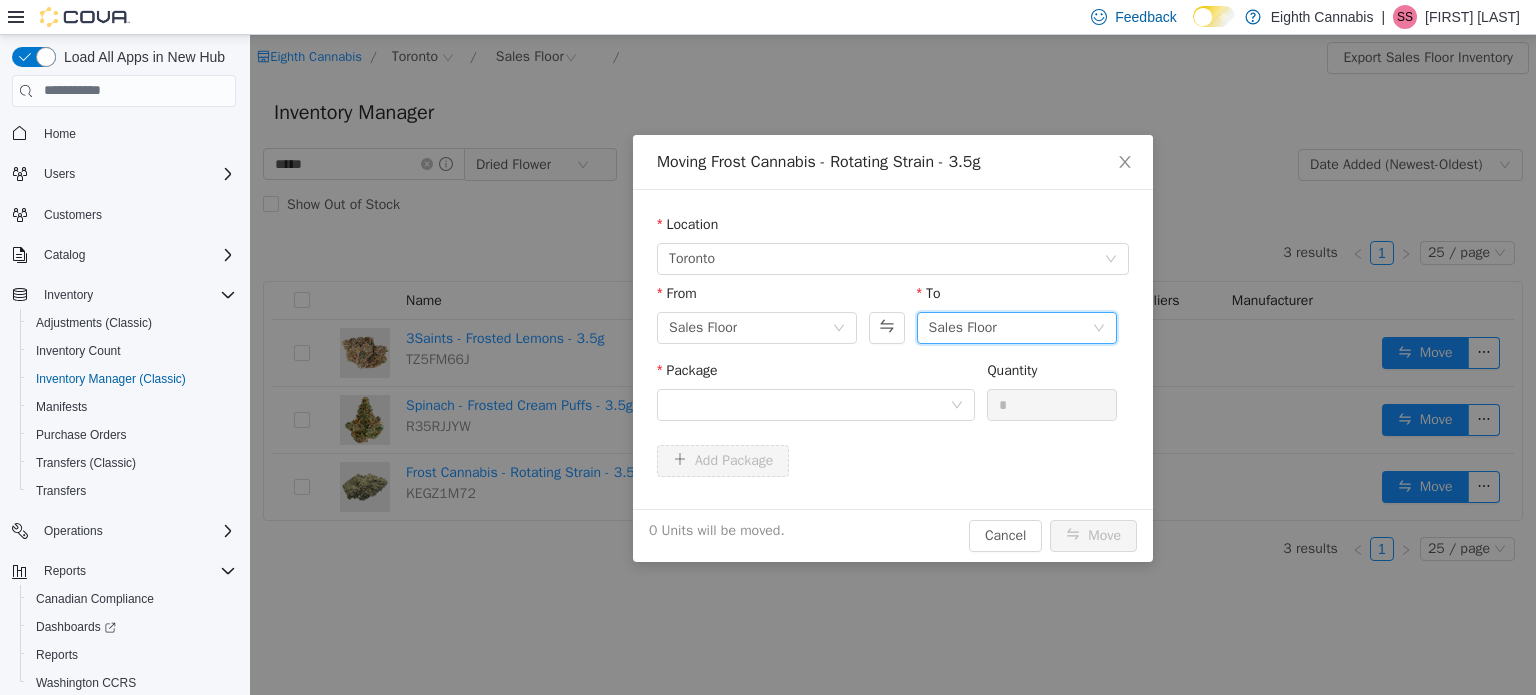 click on "Sales Floor" at bounding box center [1010, 327] 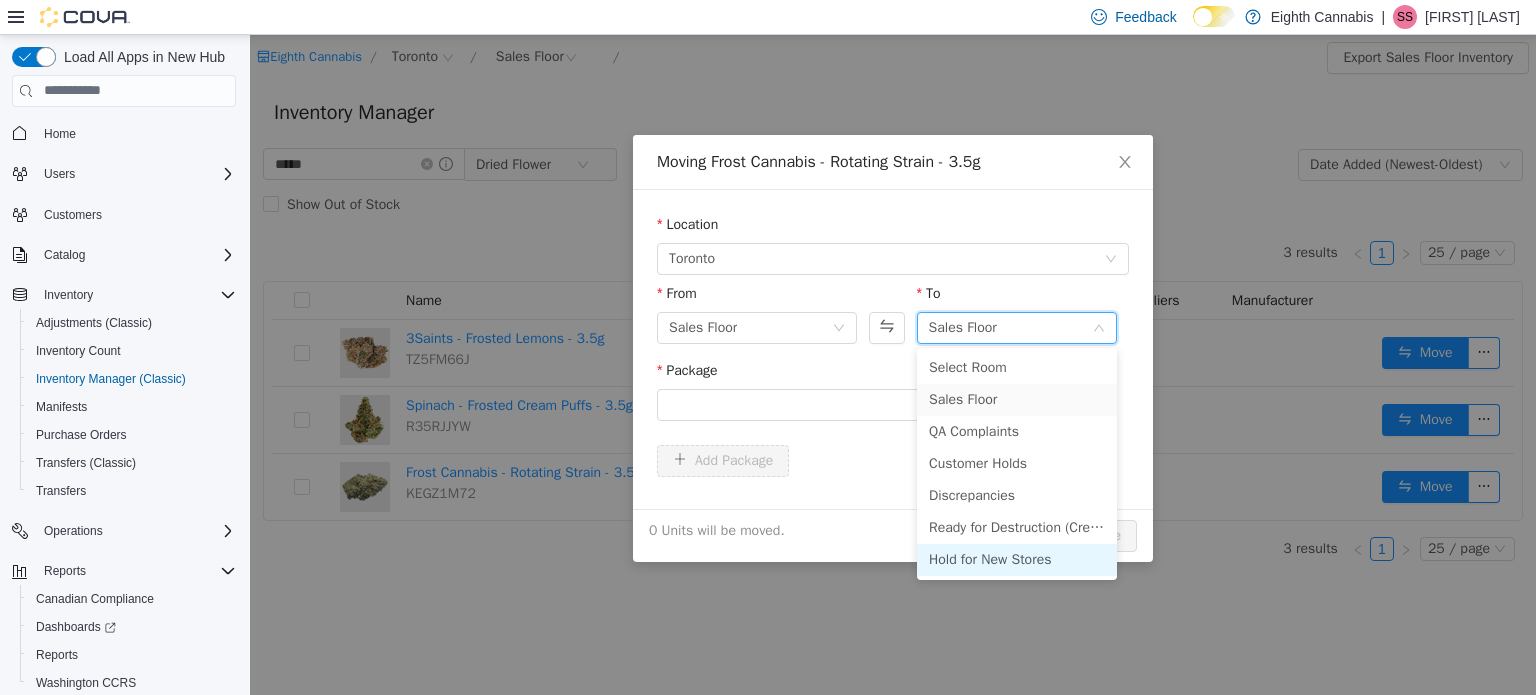 click on "Hold for New Stores" at bounding box center [1017, 559] 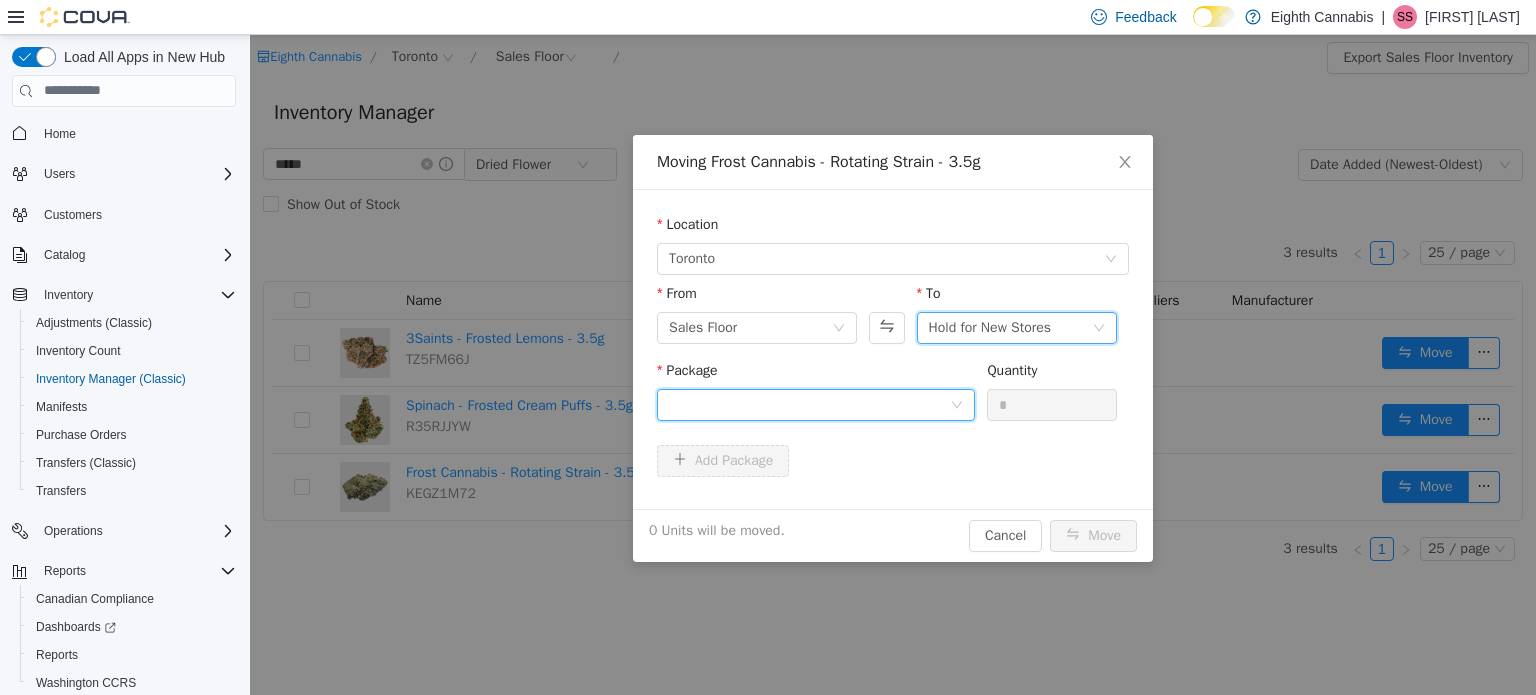 click at bounding box center [809, 404] 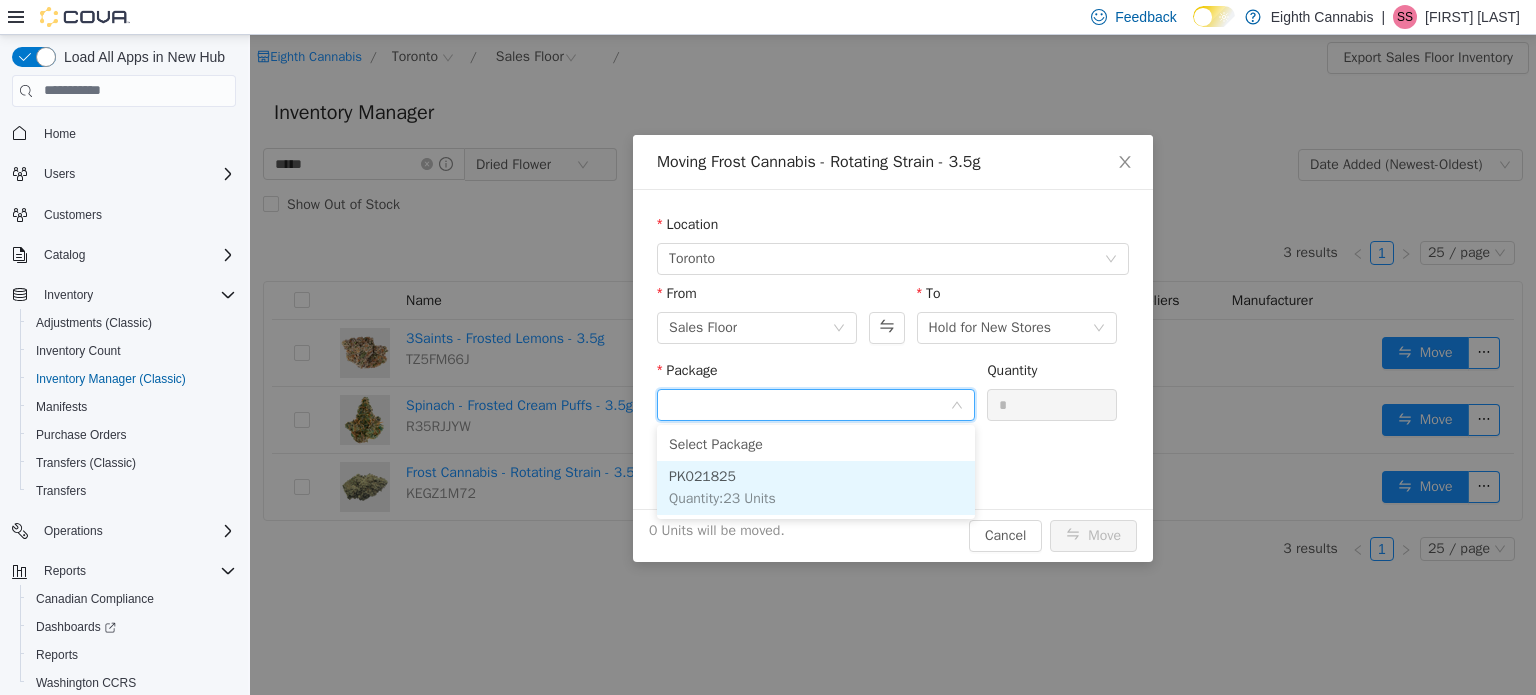 click on "Quantity :  23 Units" at bounding box center (722, 497) 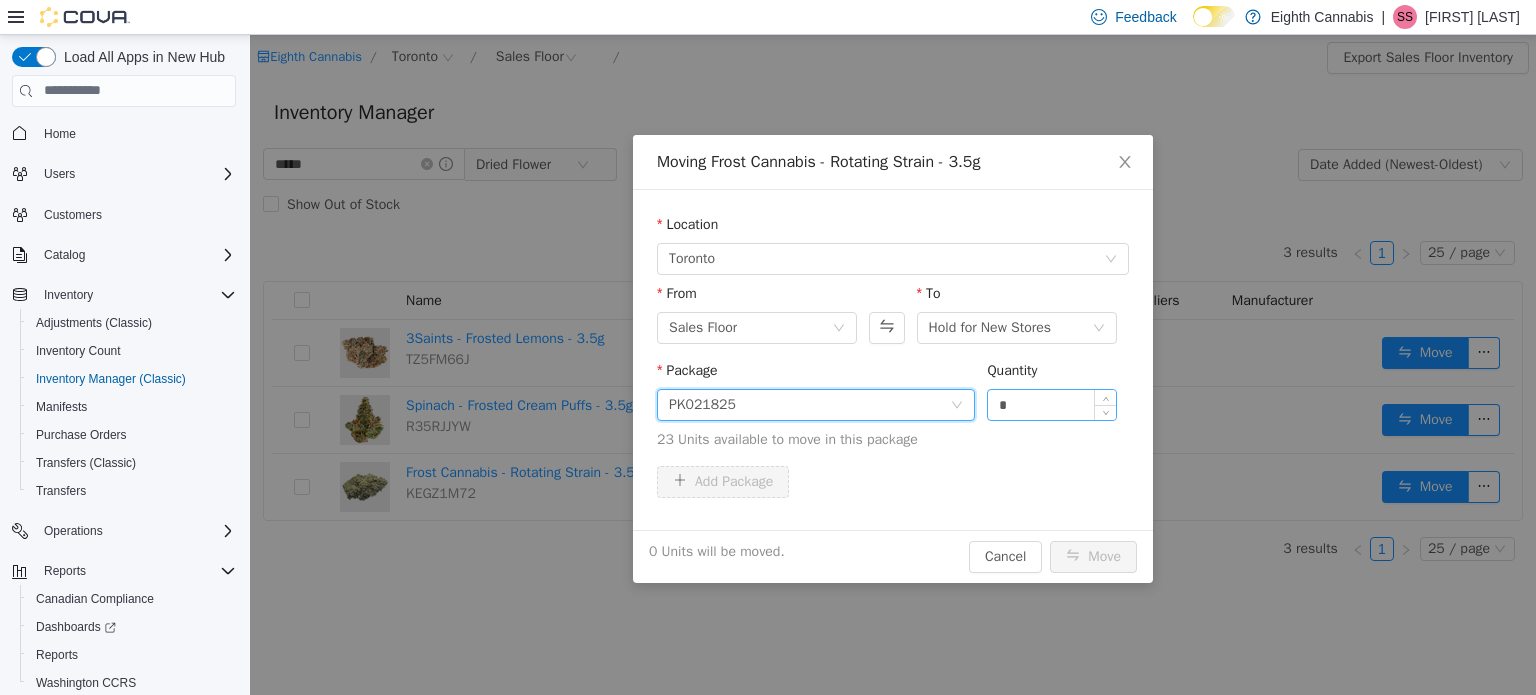 click on "*" at bounding box center [1052, 404] 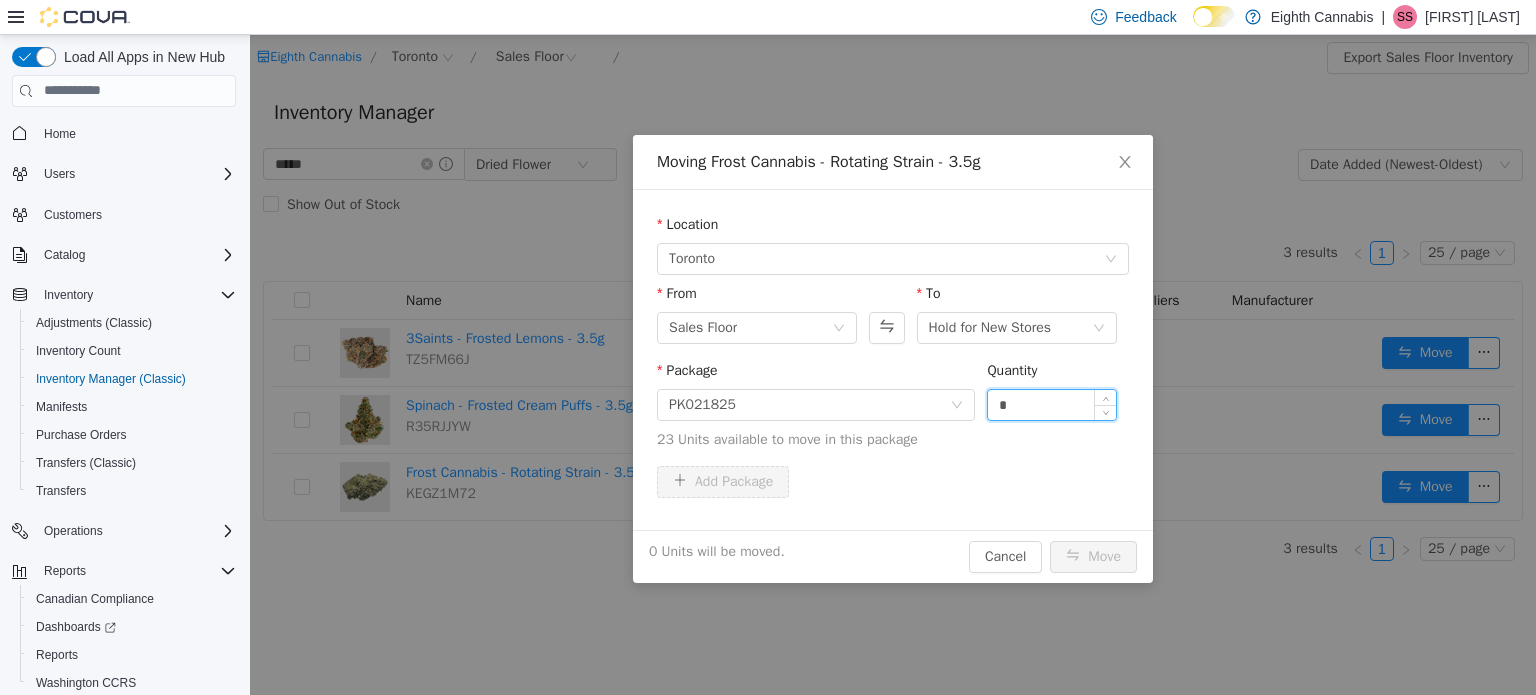 click on "*" at bounding box center [1052, 404] 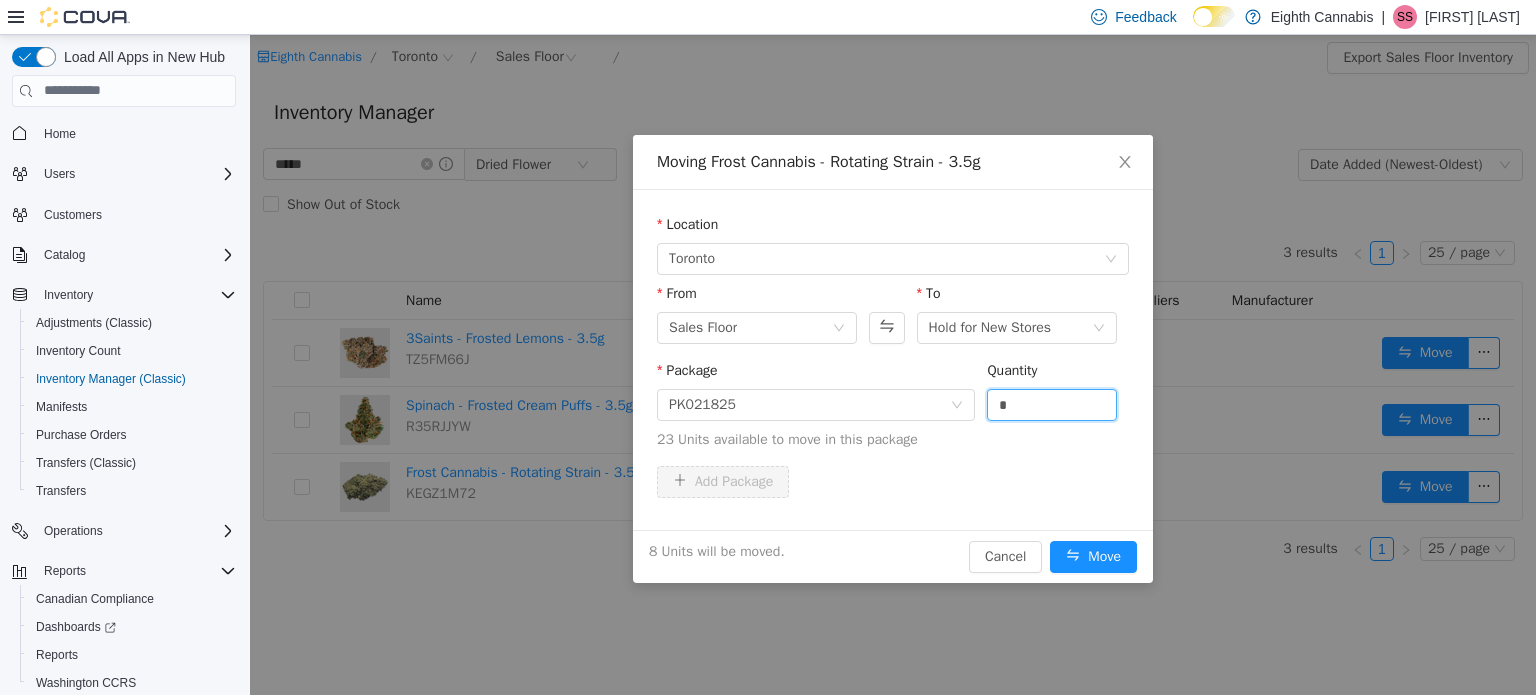type on "*" 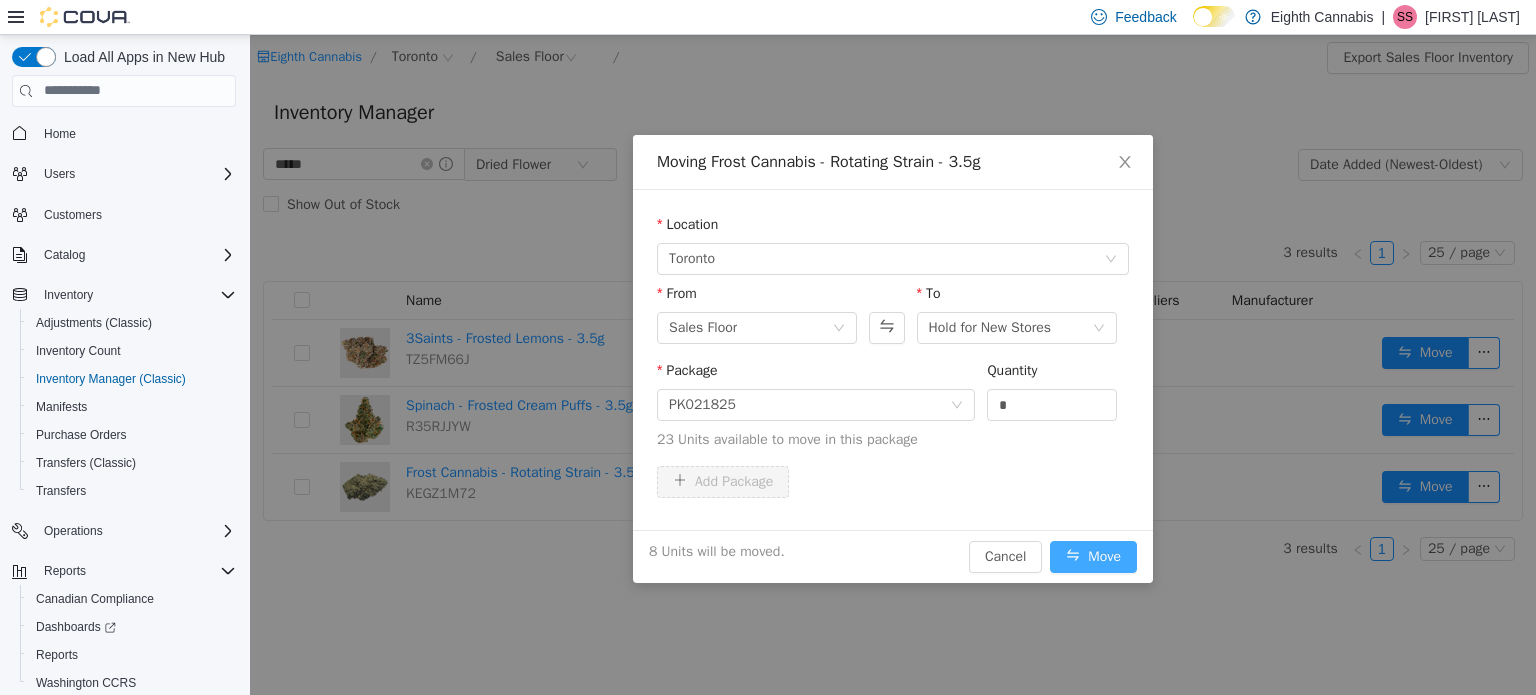 click on "Move" at bounding box center (1093, 556) 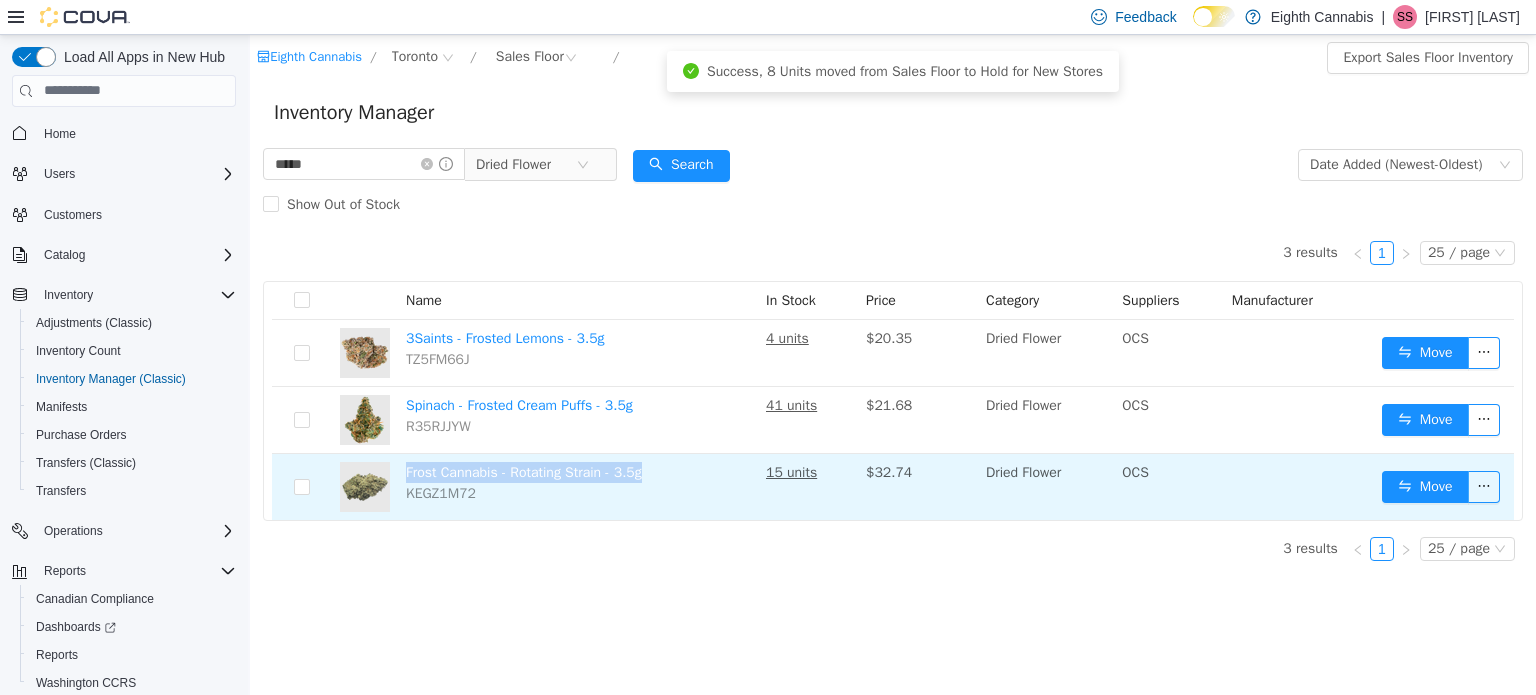 drag, startPoint x: 659, startPoint y: 471, endPoint x: 407, endPoint y: 469, distance: 252.00793 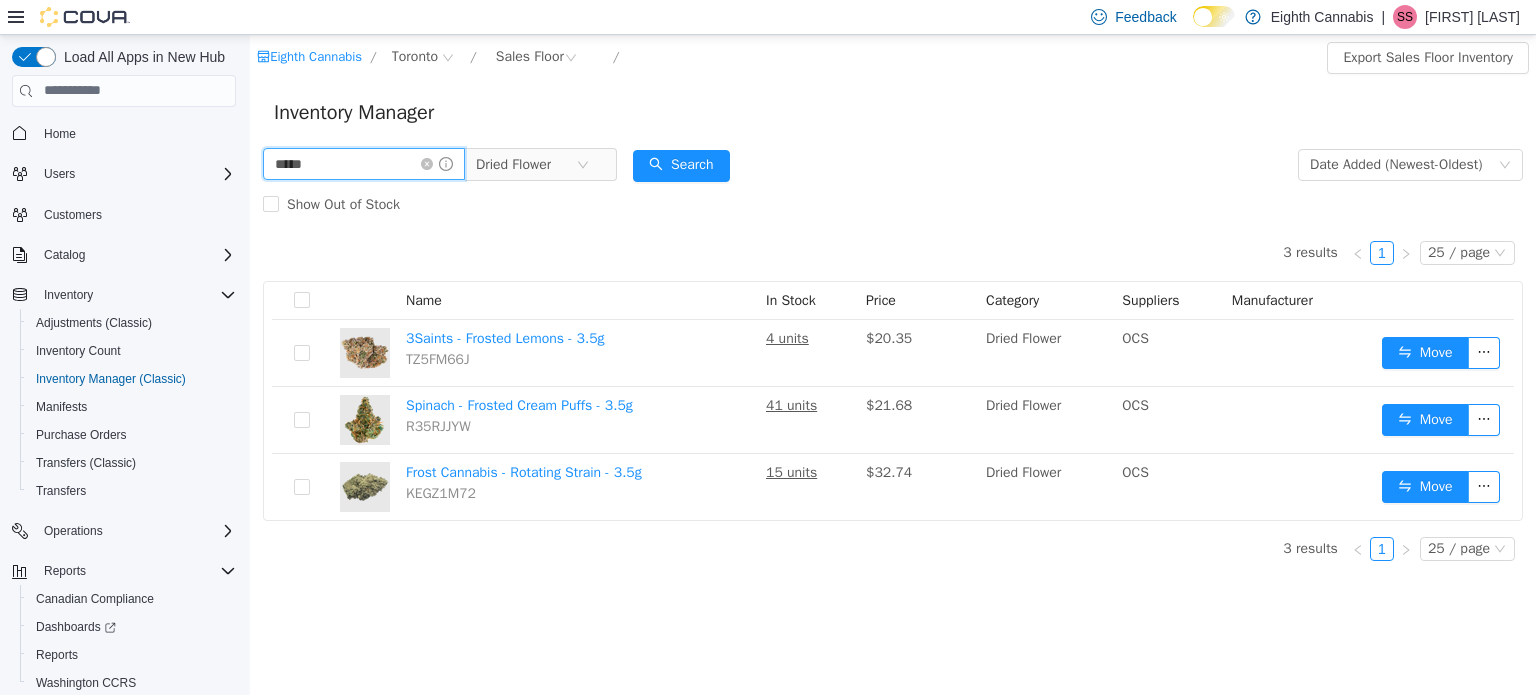 click on "*****" at bounding box center (364, 163) 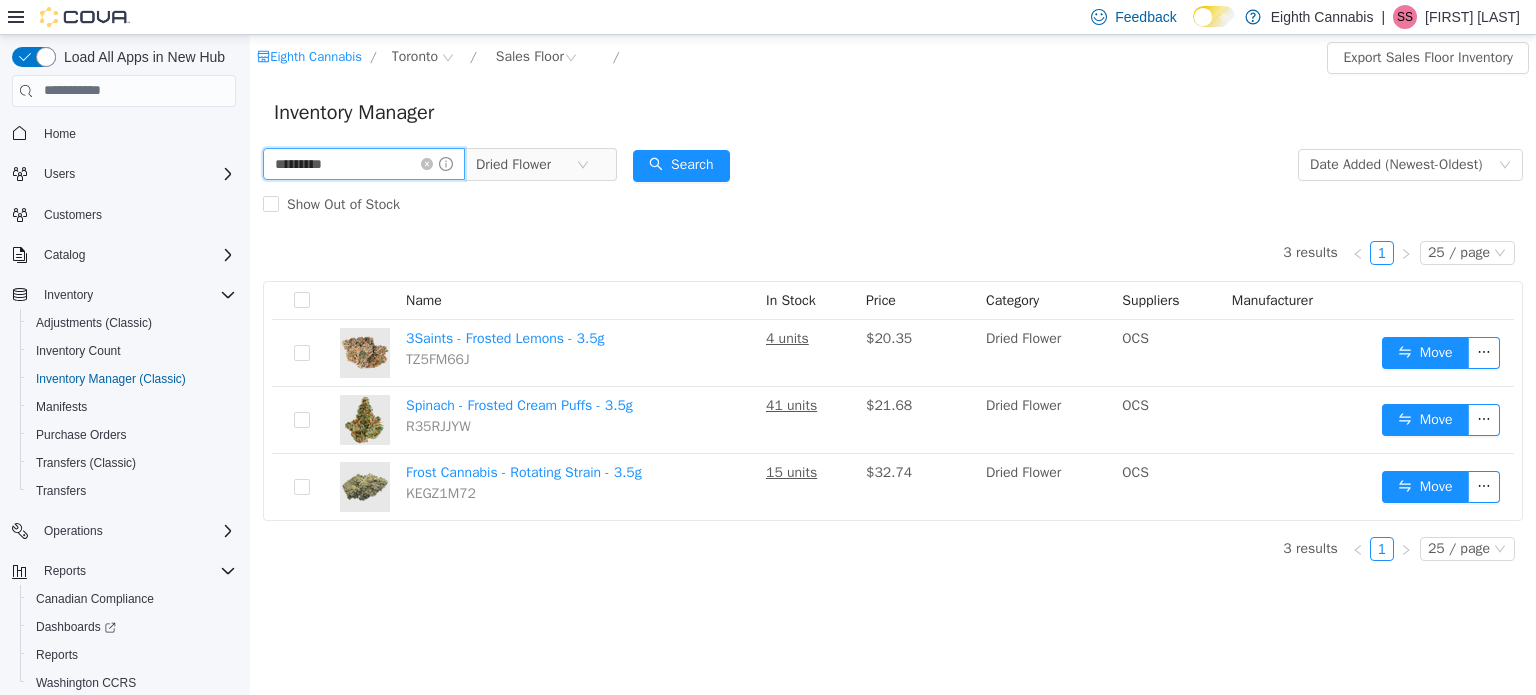 type on "*********" 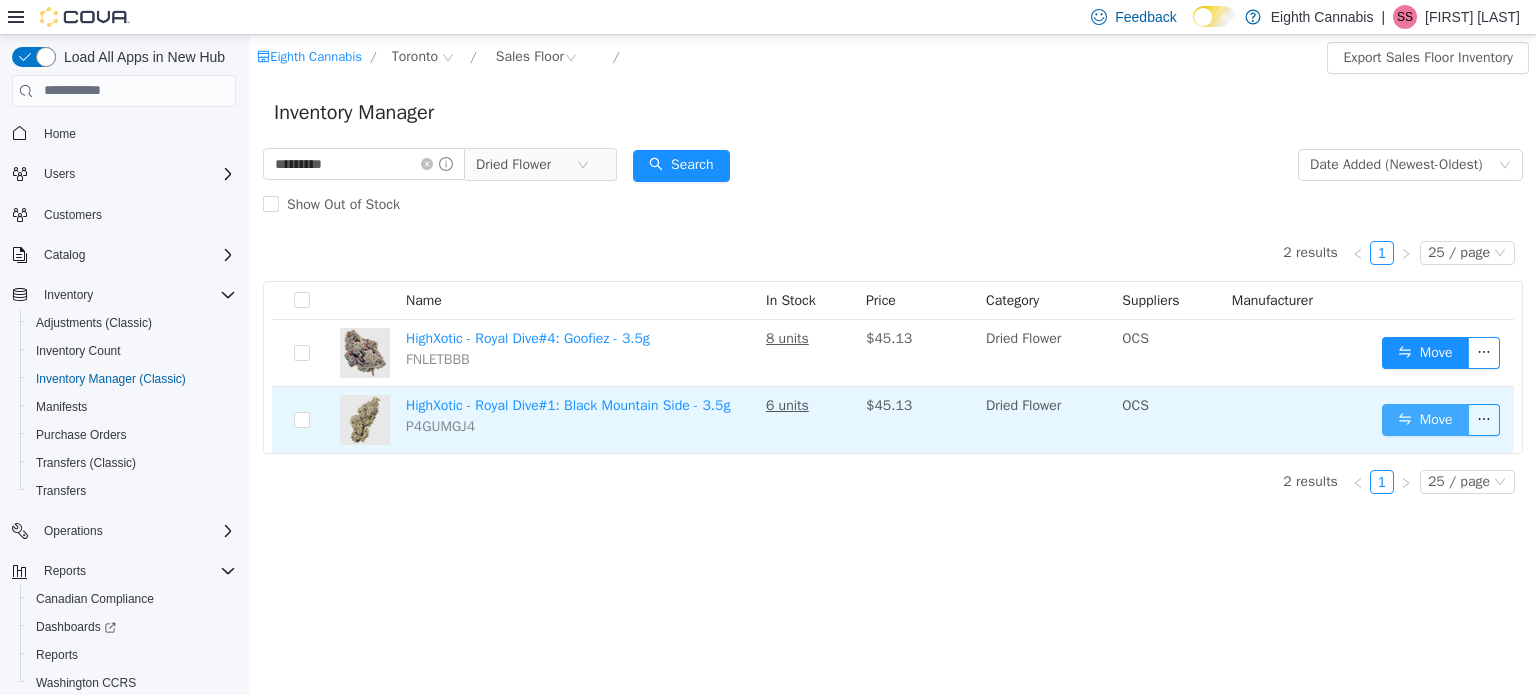click on "Move" at bounding box center (1425, 419) 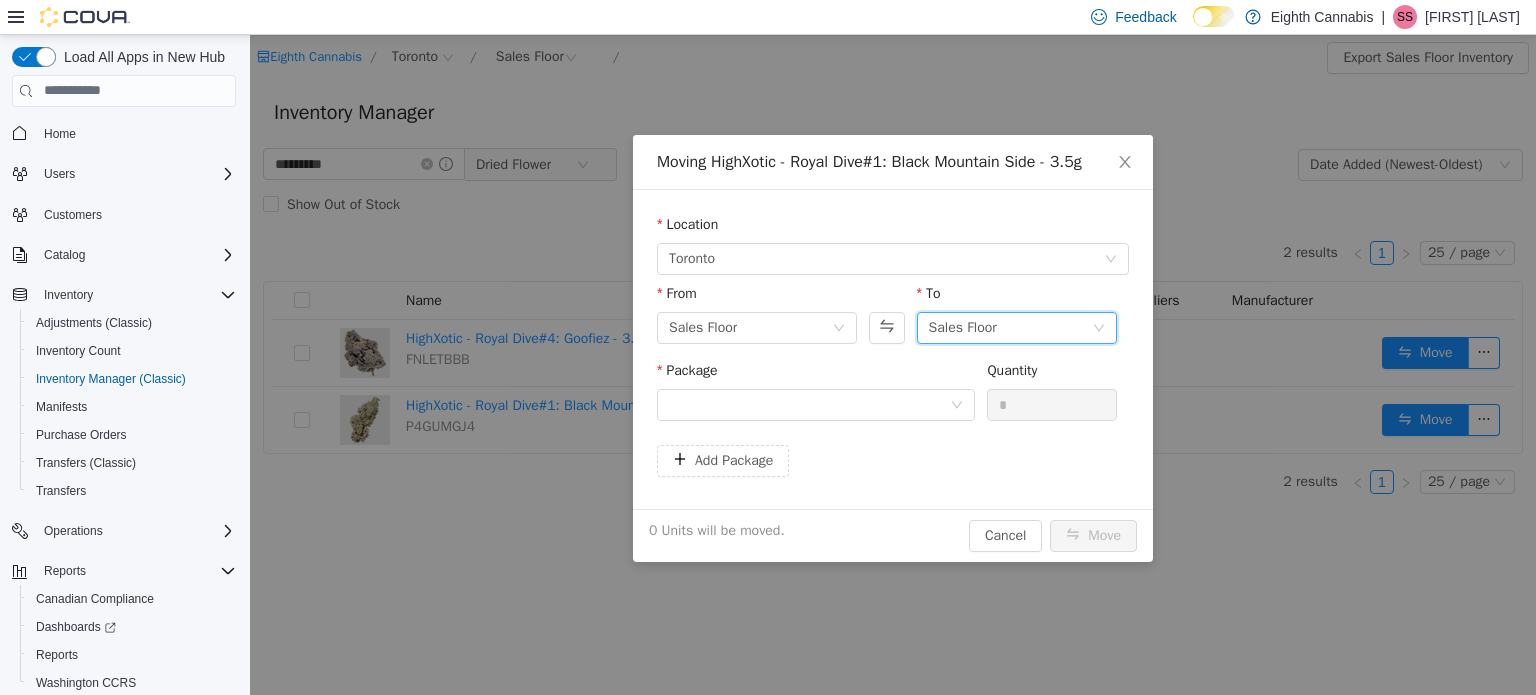 click on "Sales Floor" at bounding box center [963, 327] 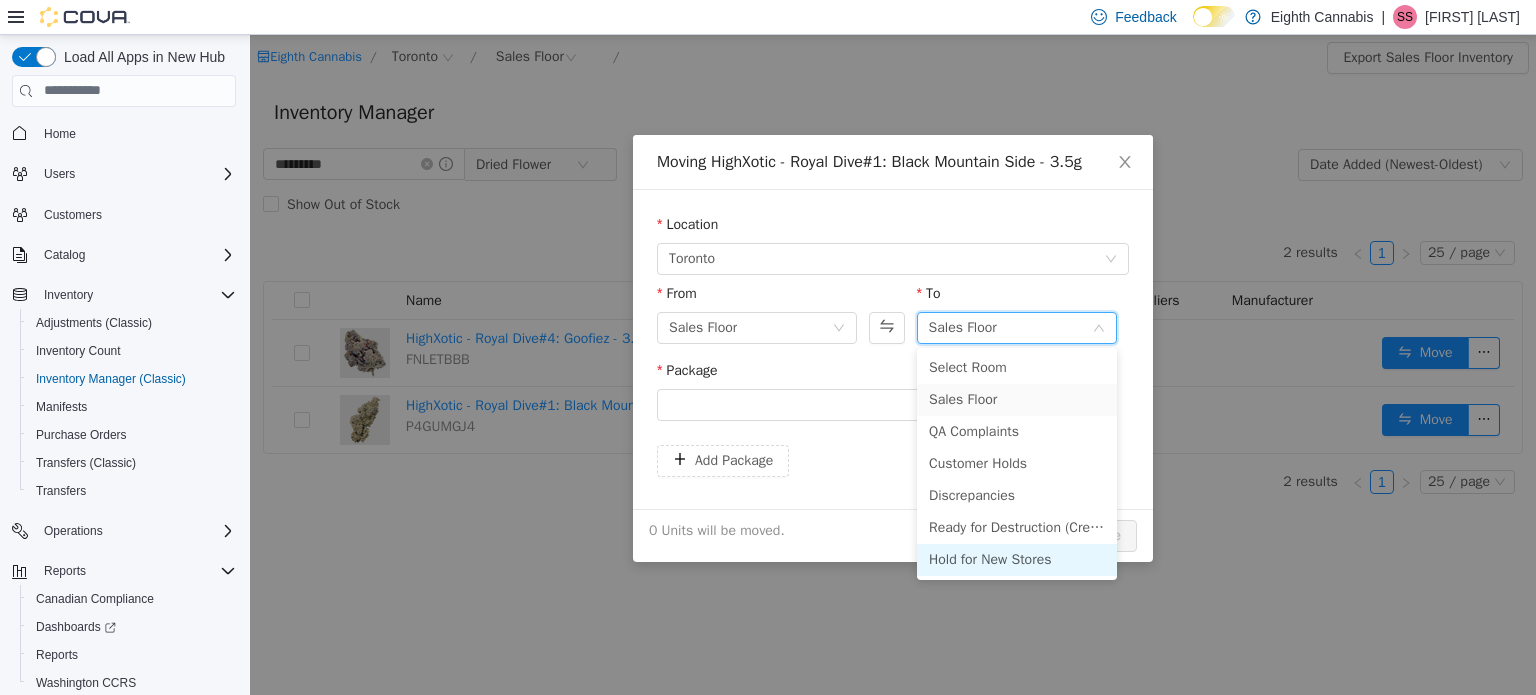 click on "Hold for New Stores" at bounding box center [1017, 559] 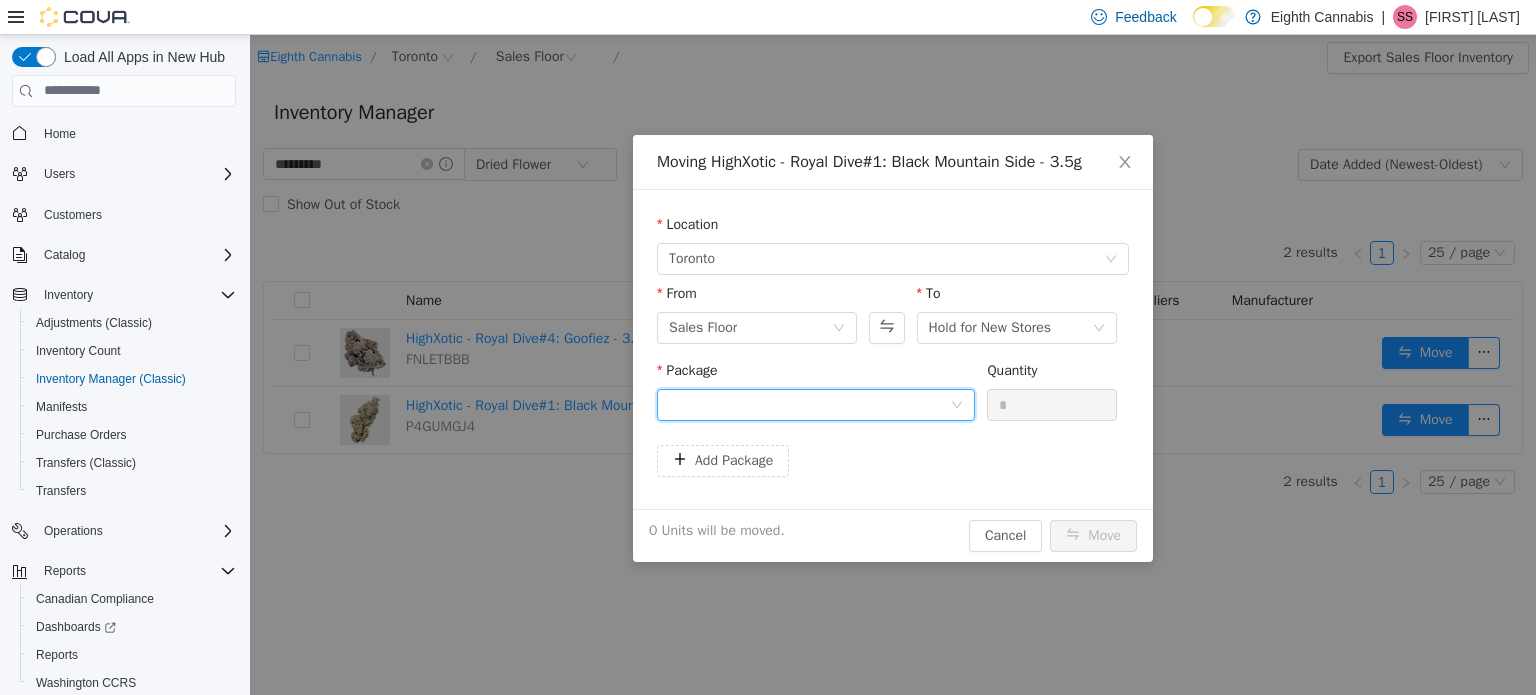 click at bounding box center [809, 404] 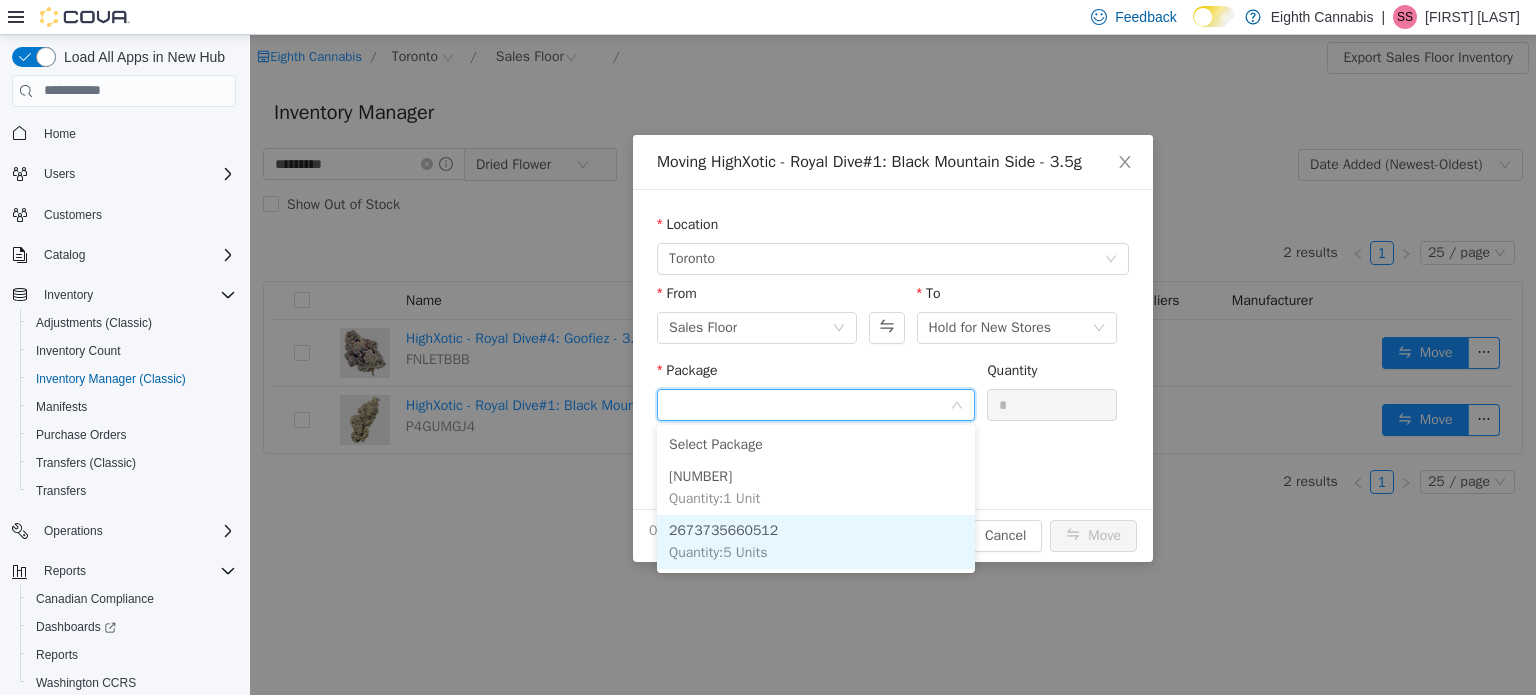 click on "[NUMBER] Quantity :  5 Units" at bounding box center [816, 541] 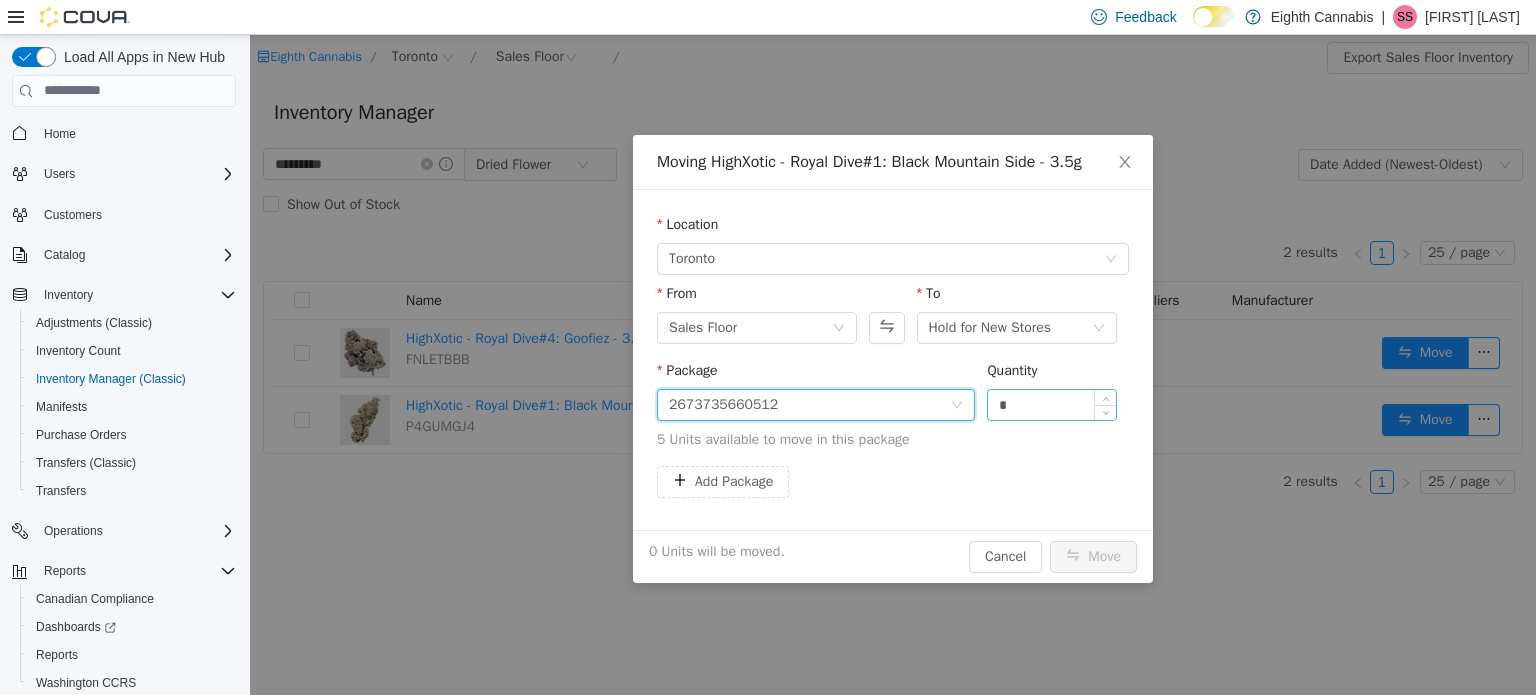 click on "*" at bounding box center (1052, 404) 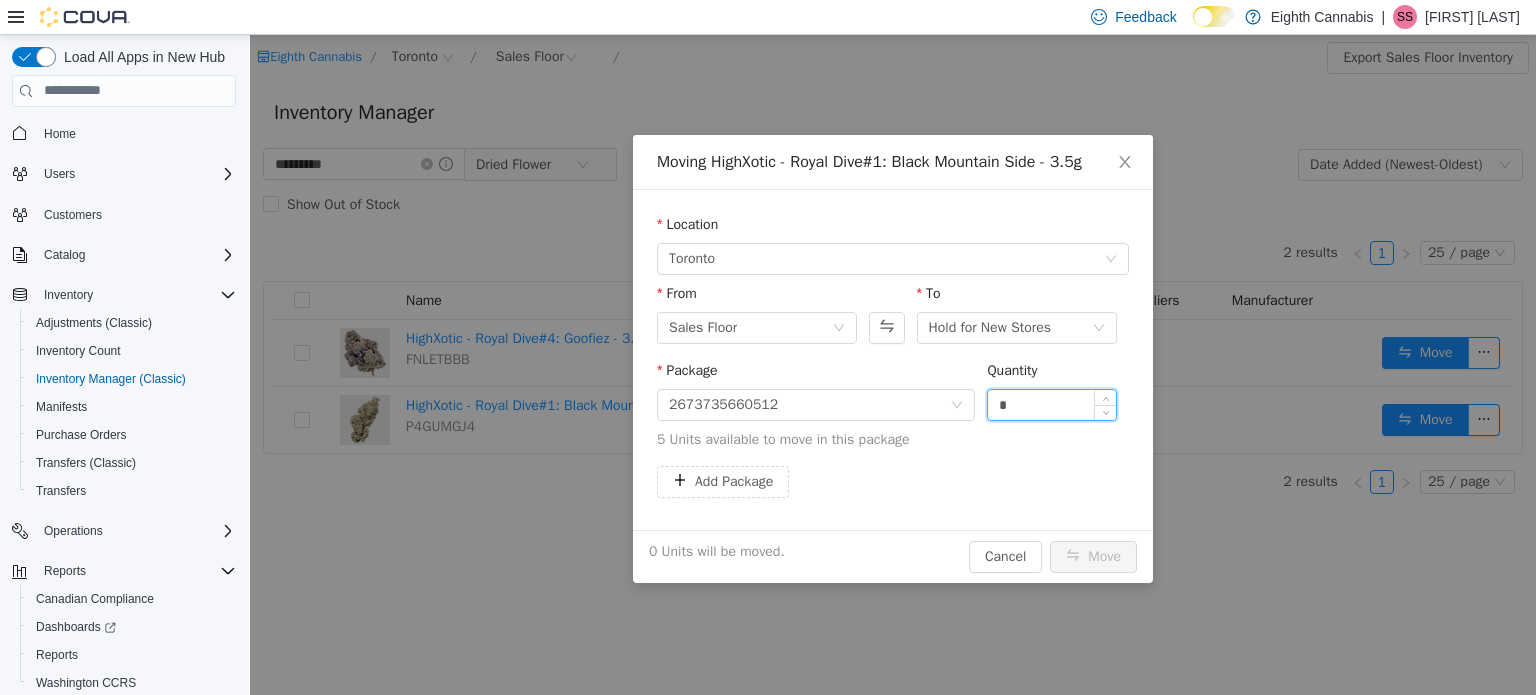 click on "*" at bounding box center (1052, 404) 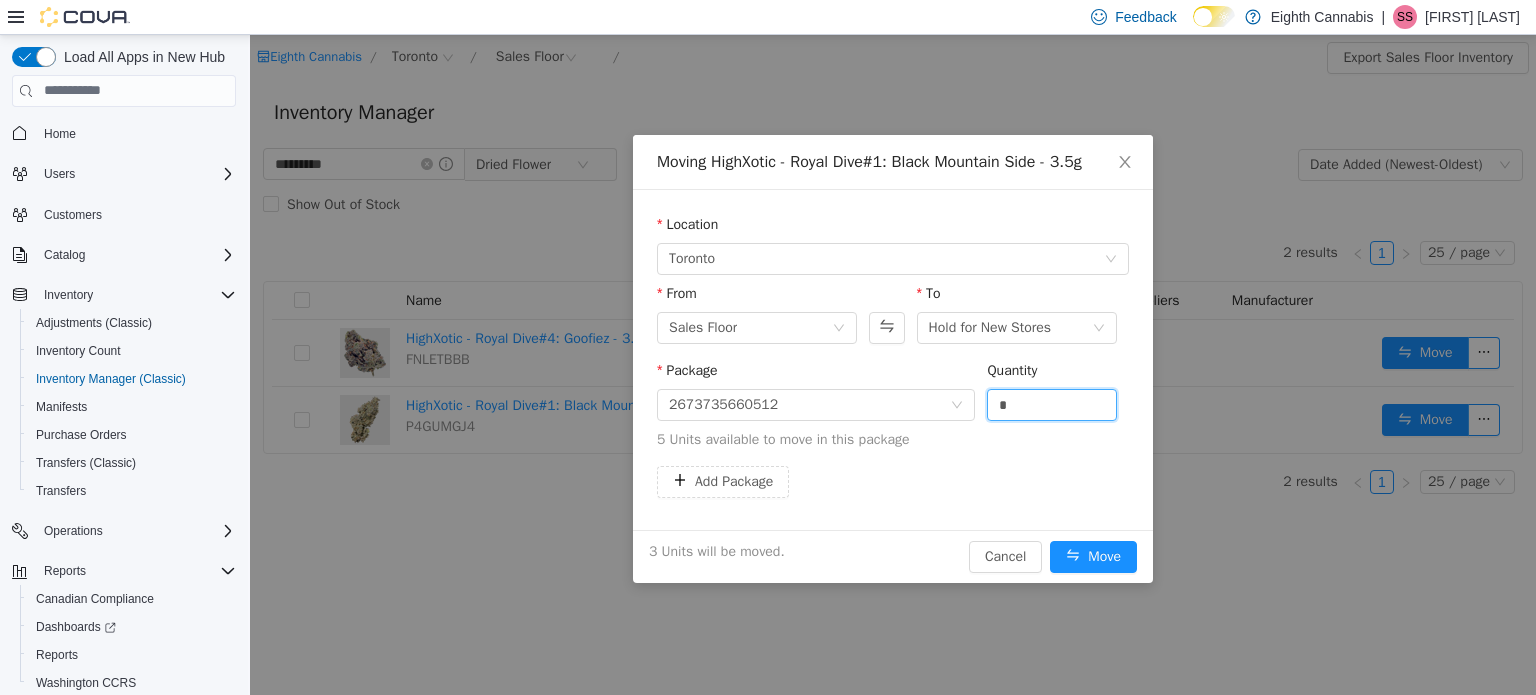 type on "*" 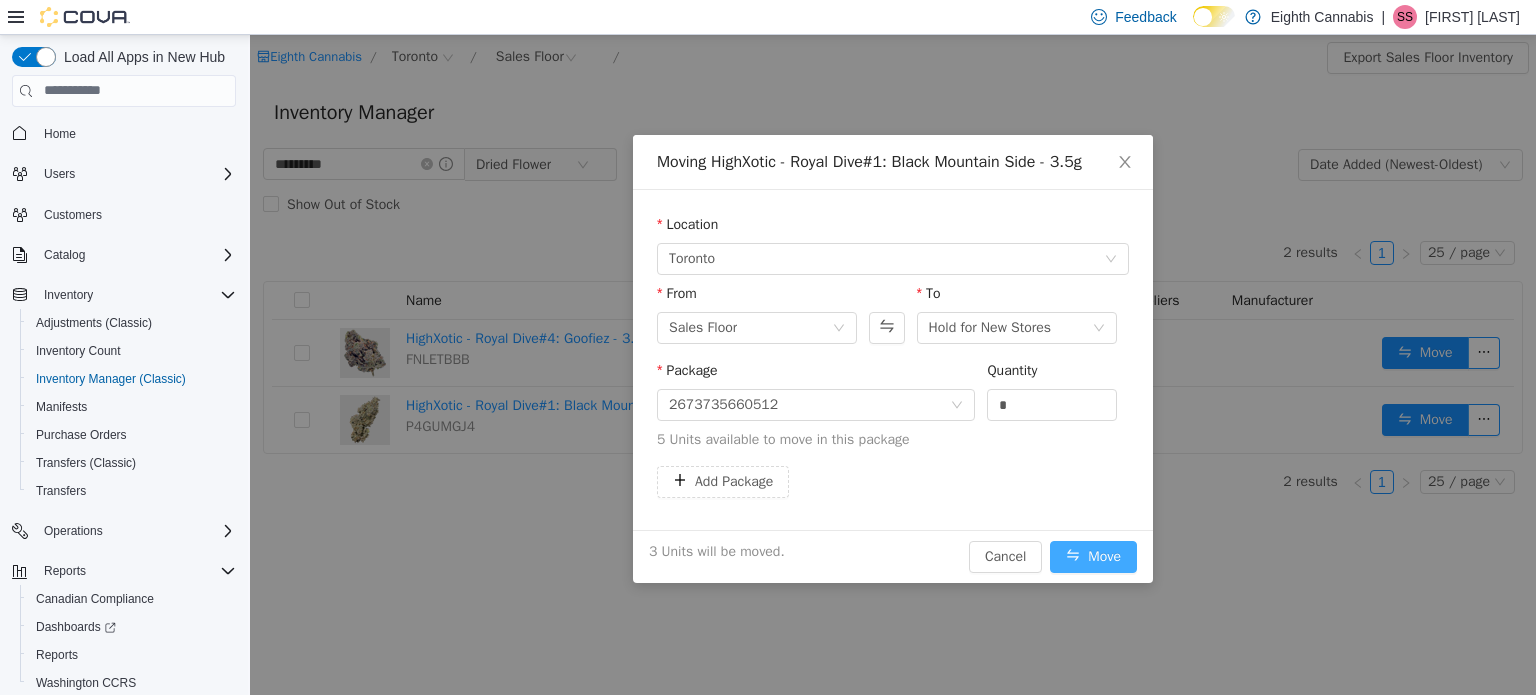 click on "Move" at bounding box center [1093, 556] 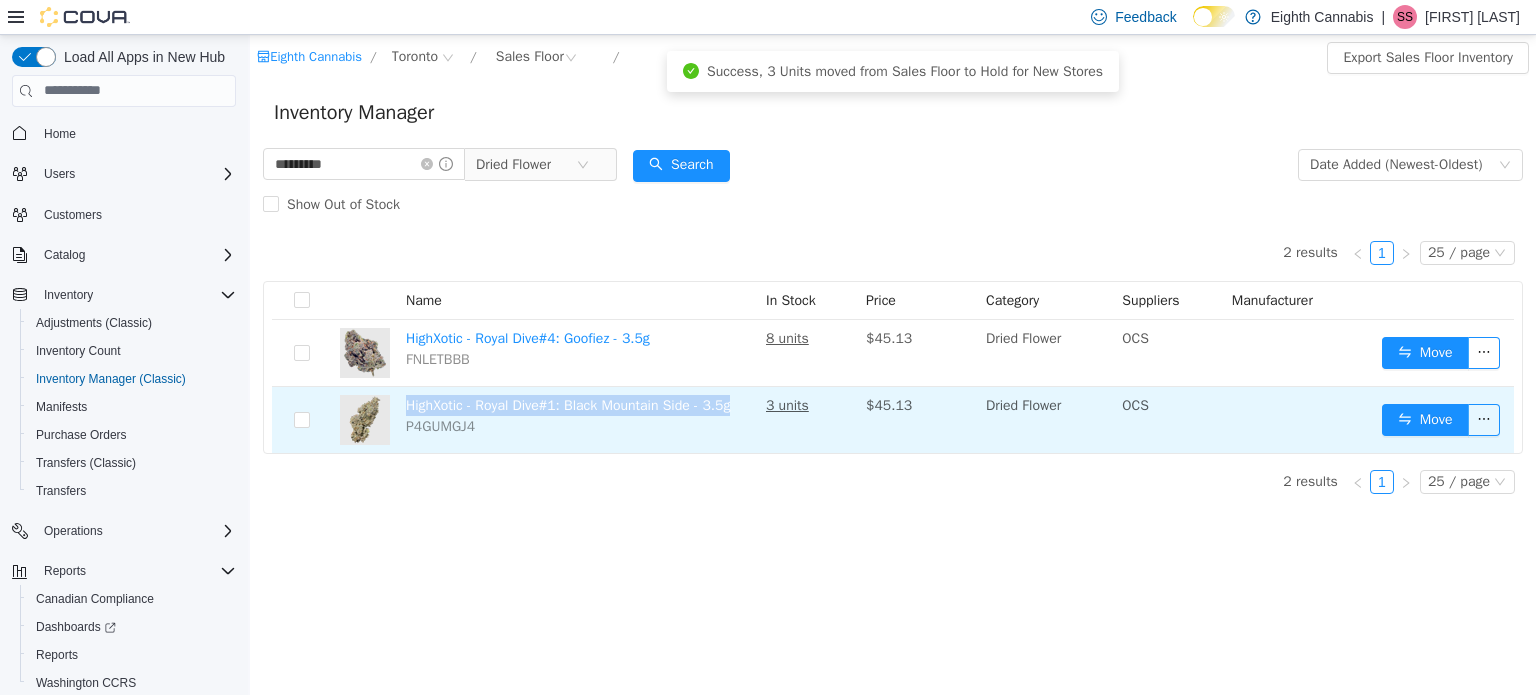 drag, startPoint x: 745, startPoint y: 405, endPoint x: 400, endPoint y: 400, distance: 345.03622 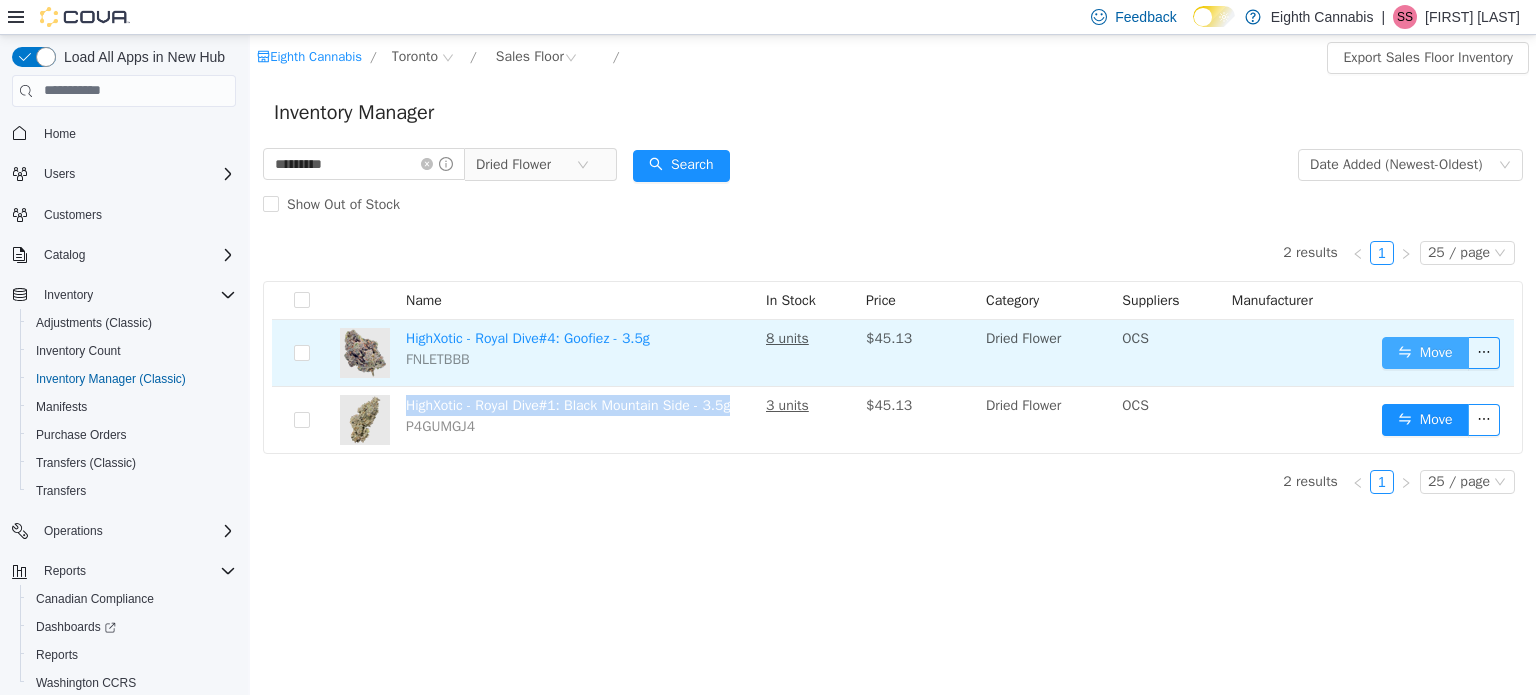 click on "Move" at bounding box center [1425, 352] 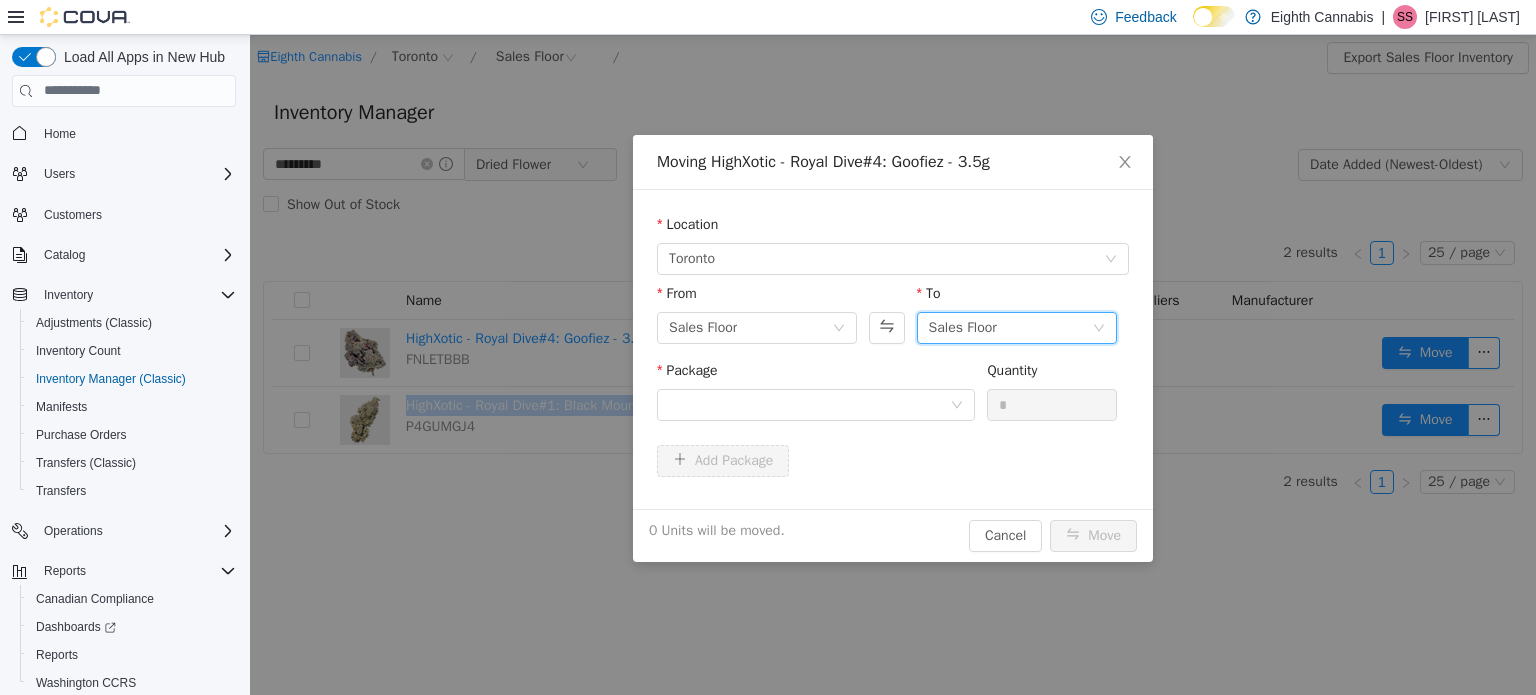 drag, startPoint x: 964, startPoint y: 332, endPoint x: 954, endPoint y: 344, distance: 15.6205 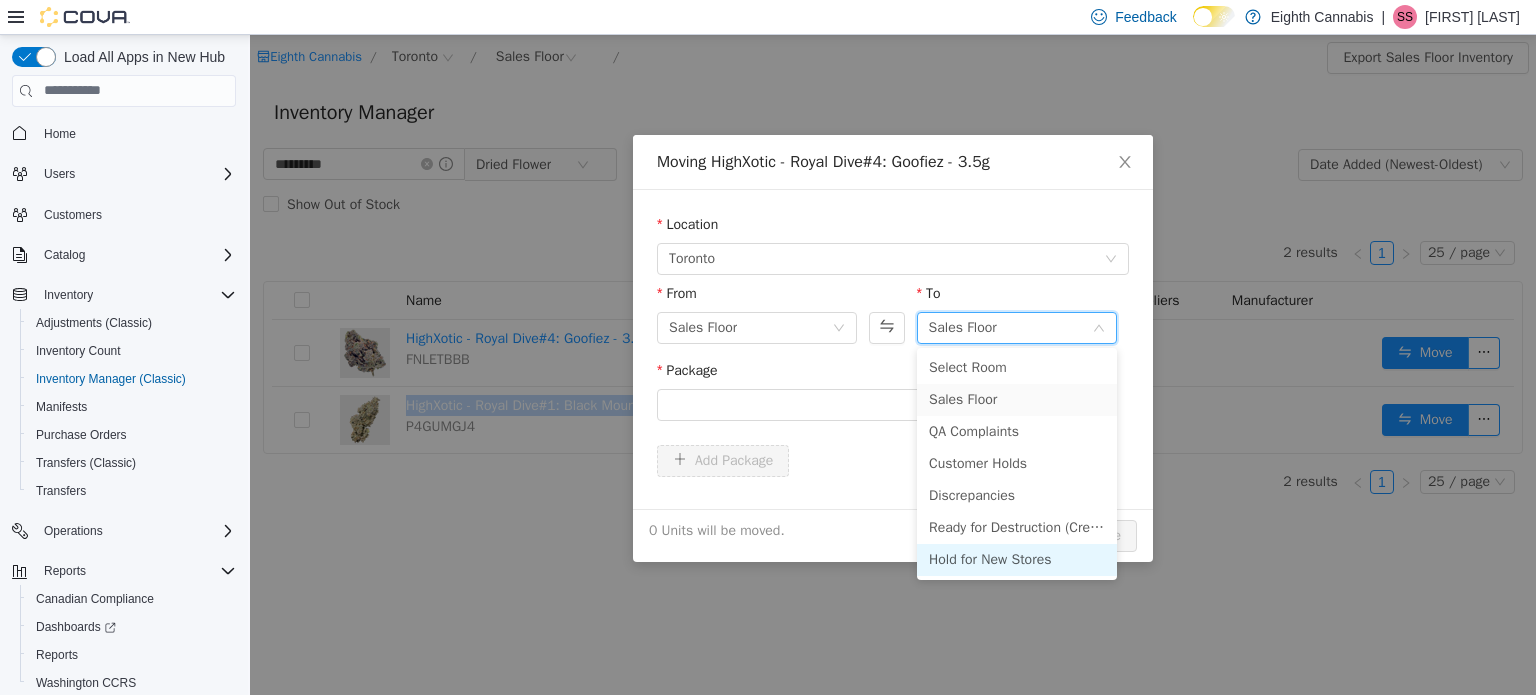 click on "Hold for New Stores" at bounding box center [1017, 559] 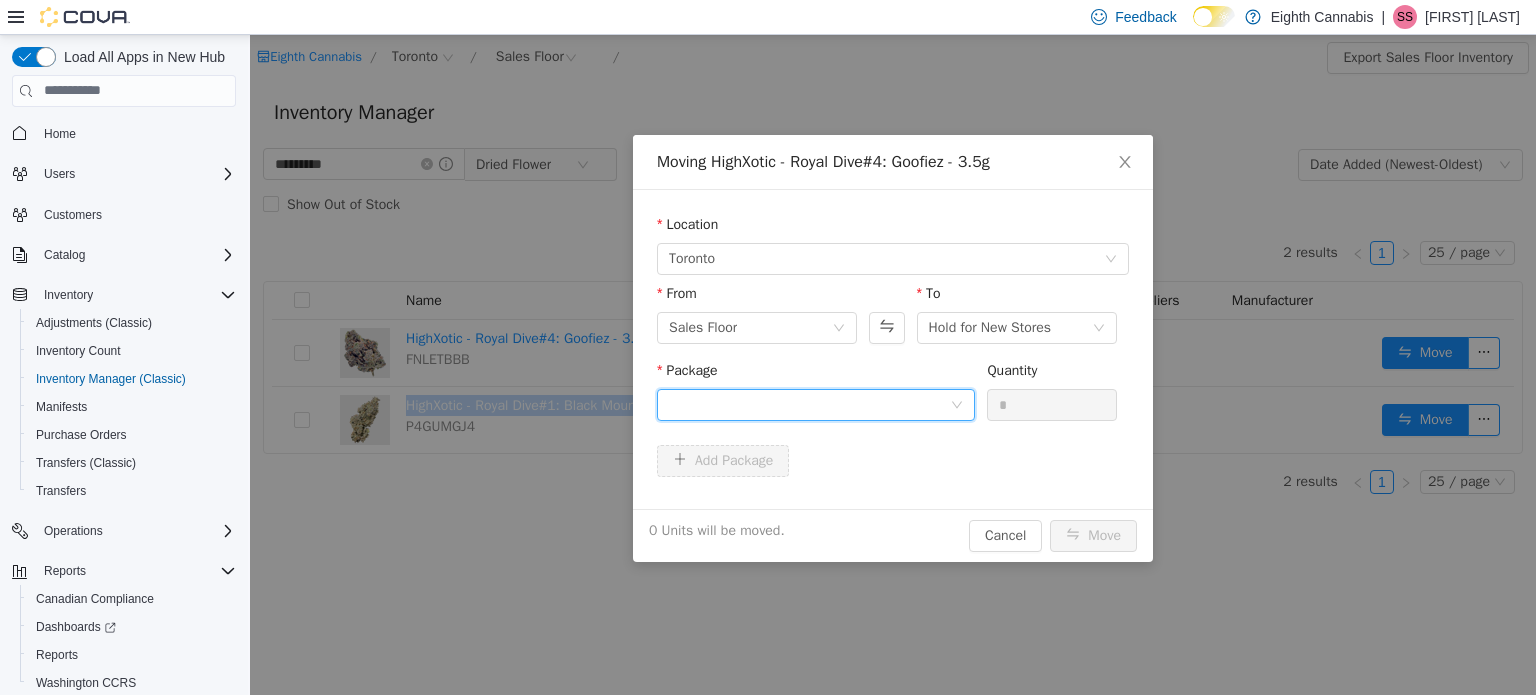 click at bounding box center (809, 404) 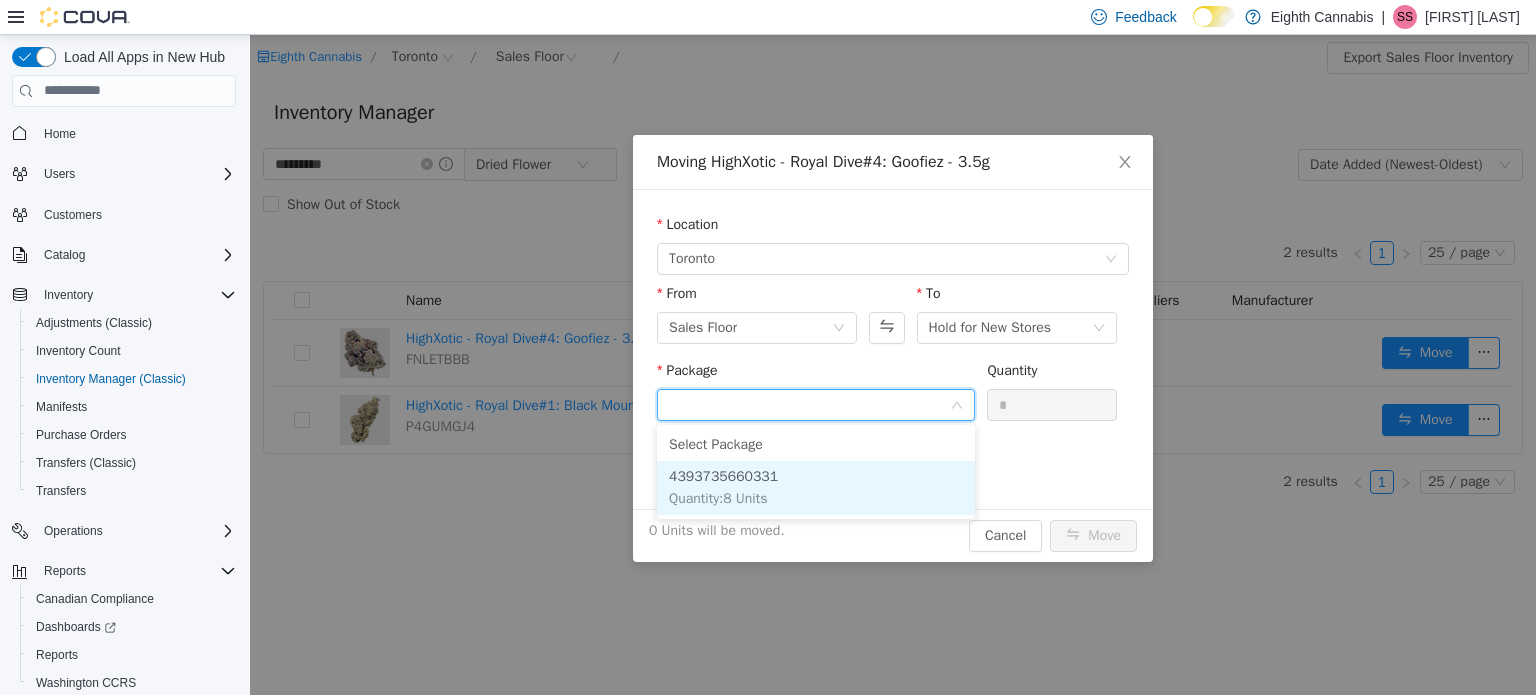 drag, startPoint x: 753, startPoint y: 494, endPoint x: 936, endPoint y: 460, distance: 186.13167 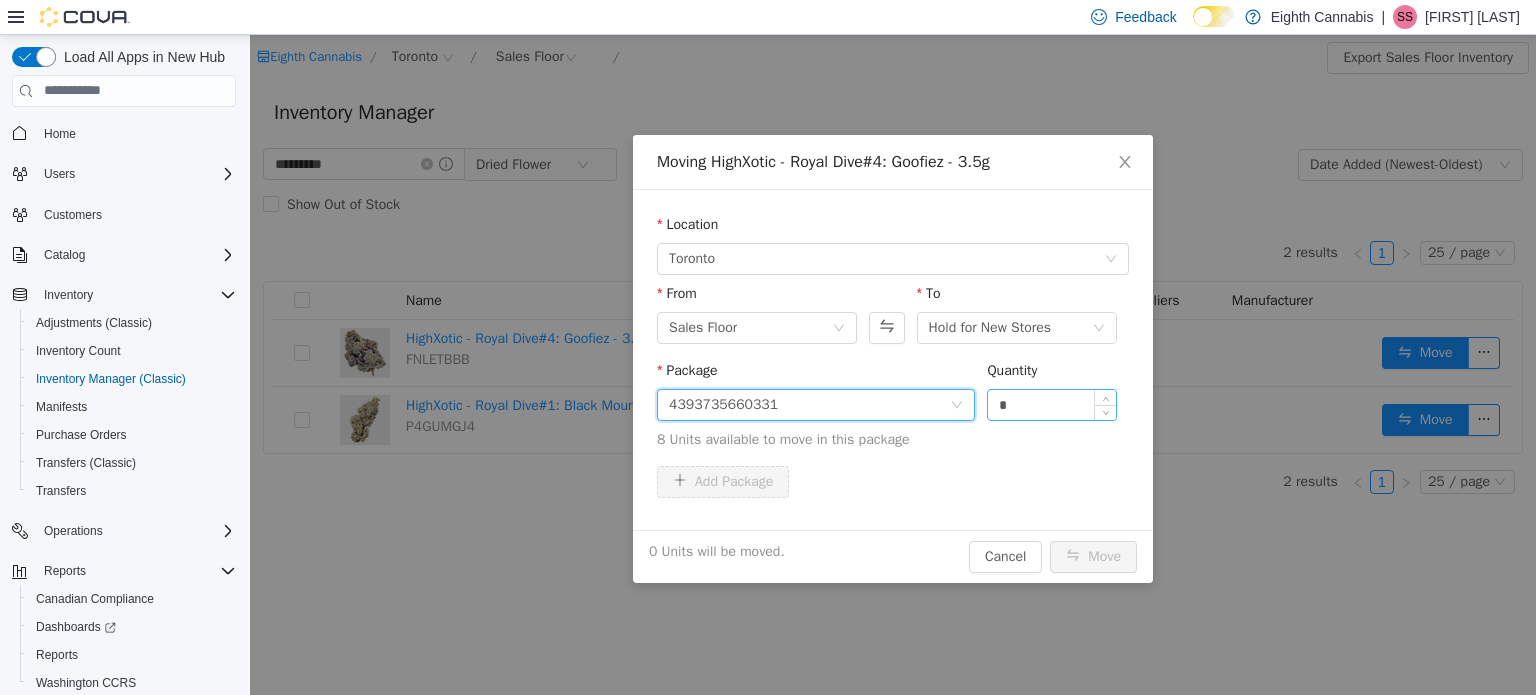 click on "*" at bounding box center (1052, 404) 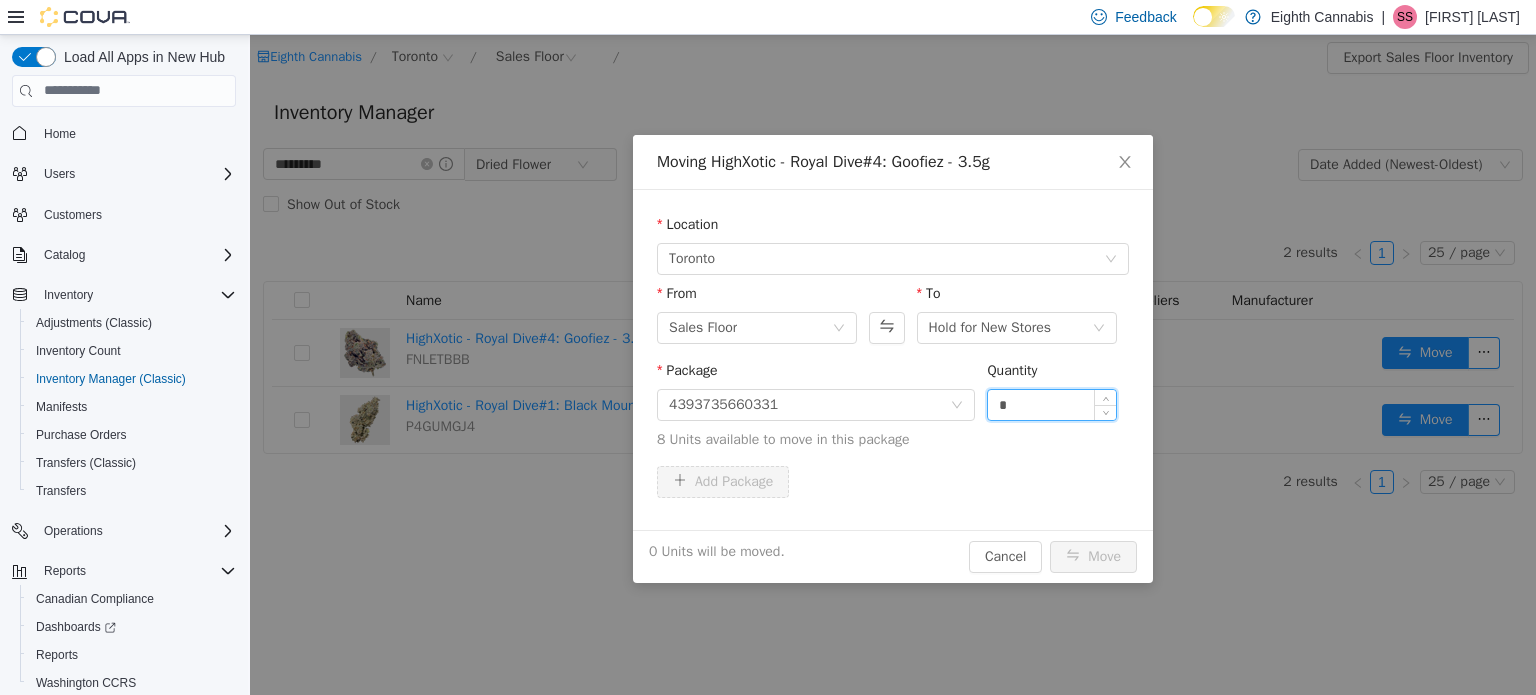 click on "*" at bounding box center (1052, 404) 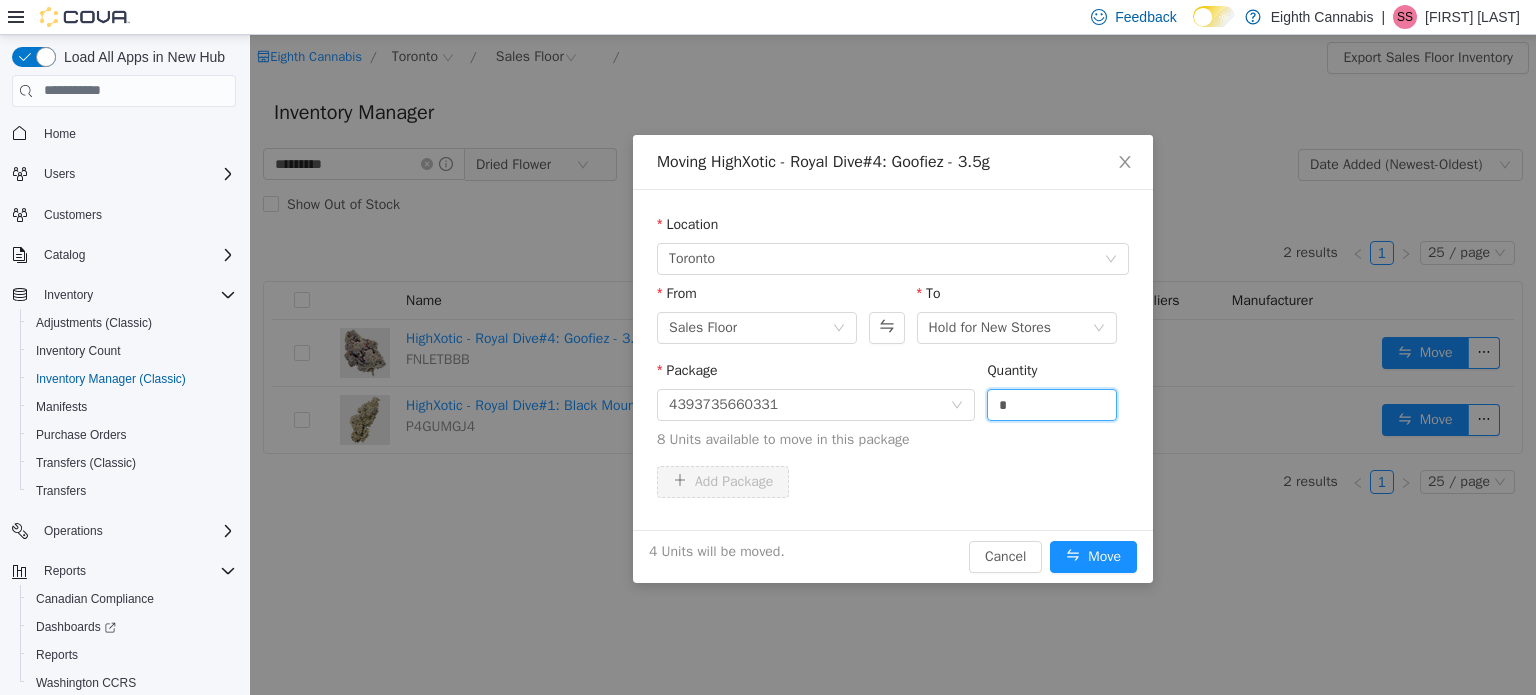type on "*" 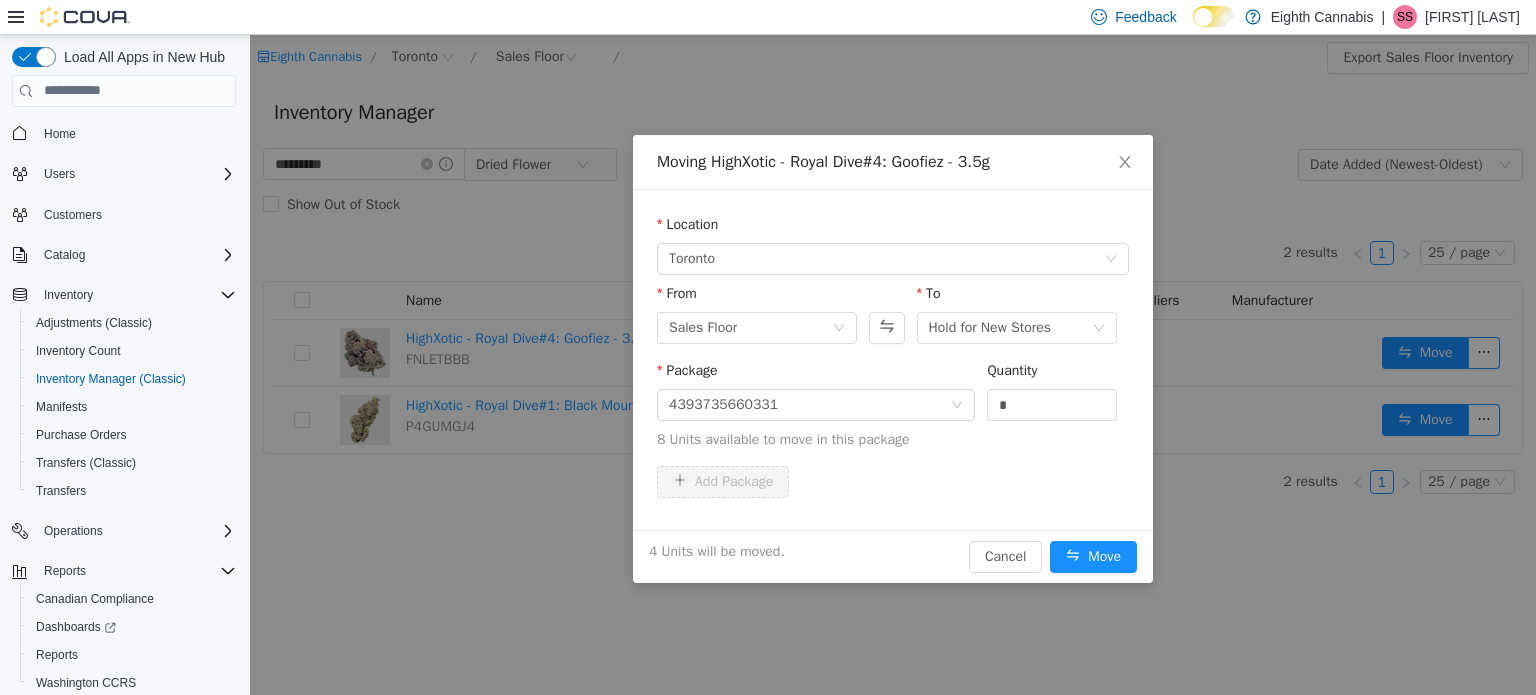 click on "8 Units available to move in this package" at bounding box center (893, 438) 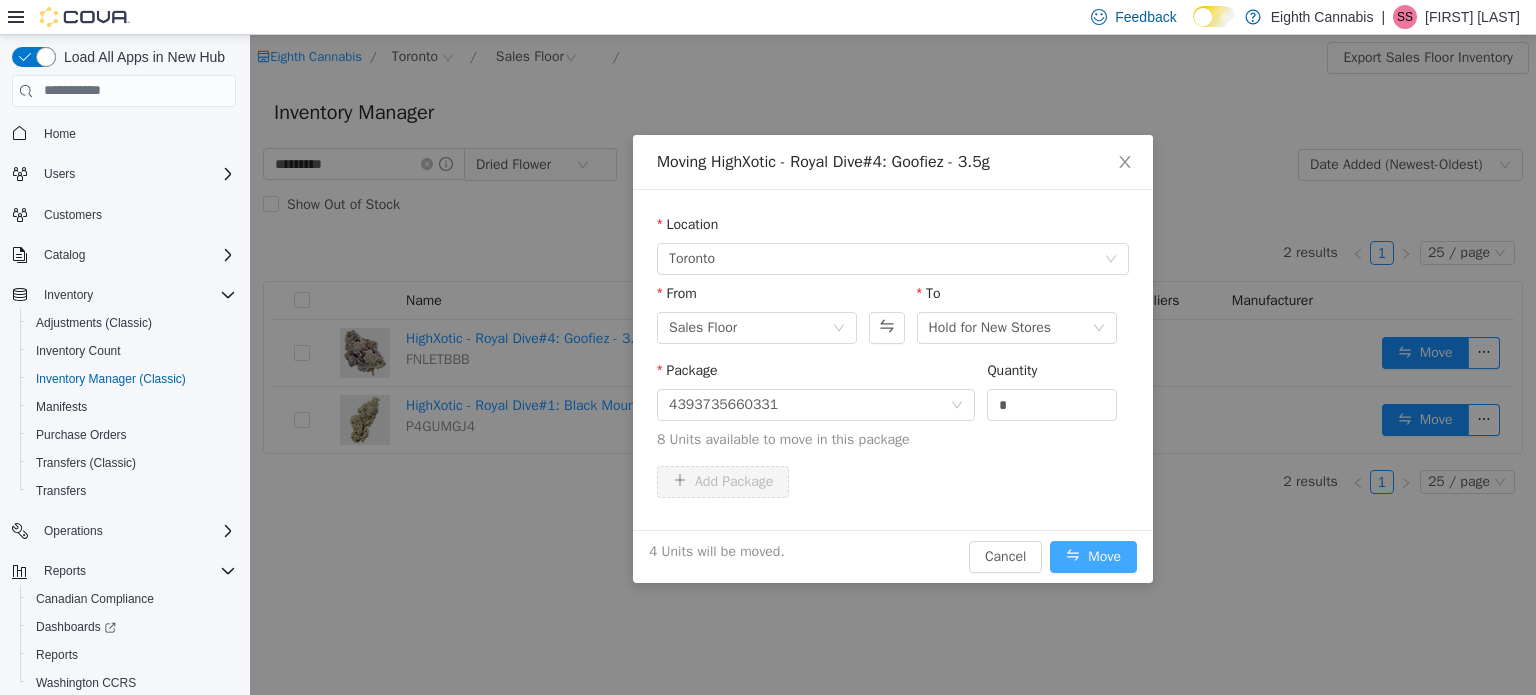 click on "Move" at bounding box center (1093, 556) 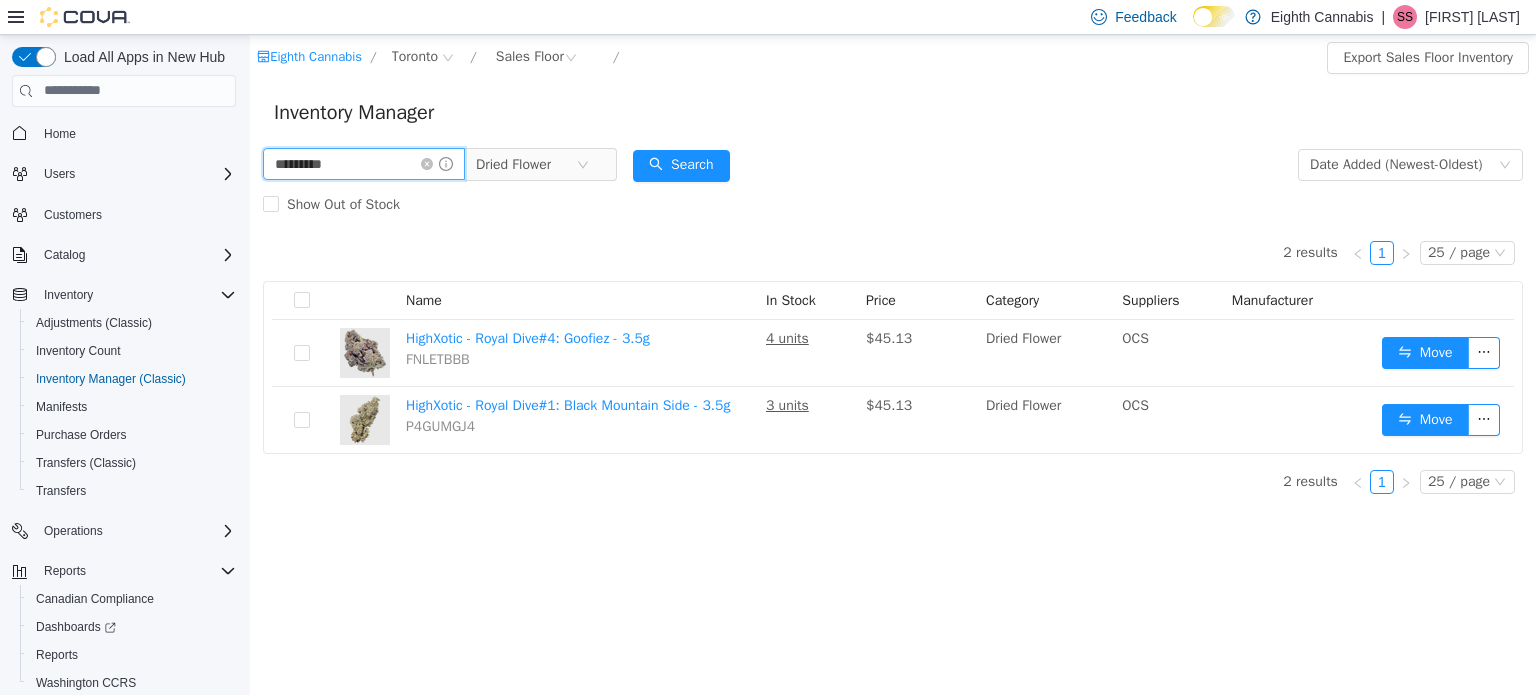click on "*********" at bounding box center (364, 163) 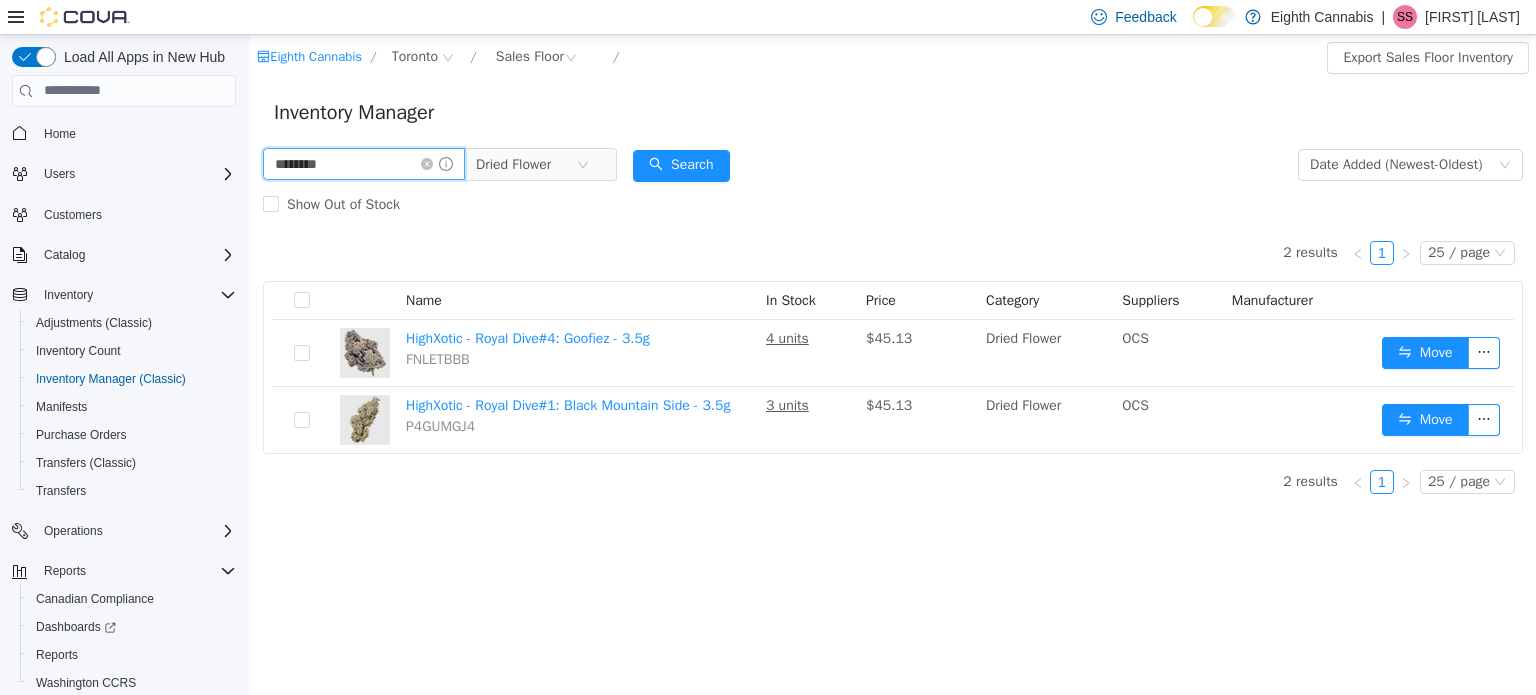 type on "**********" 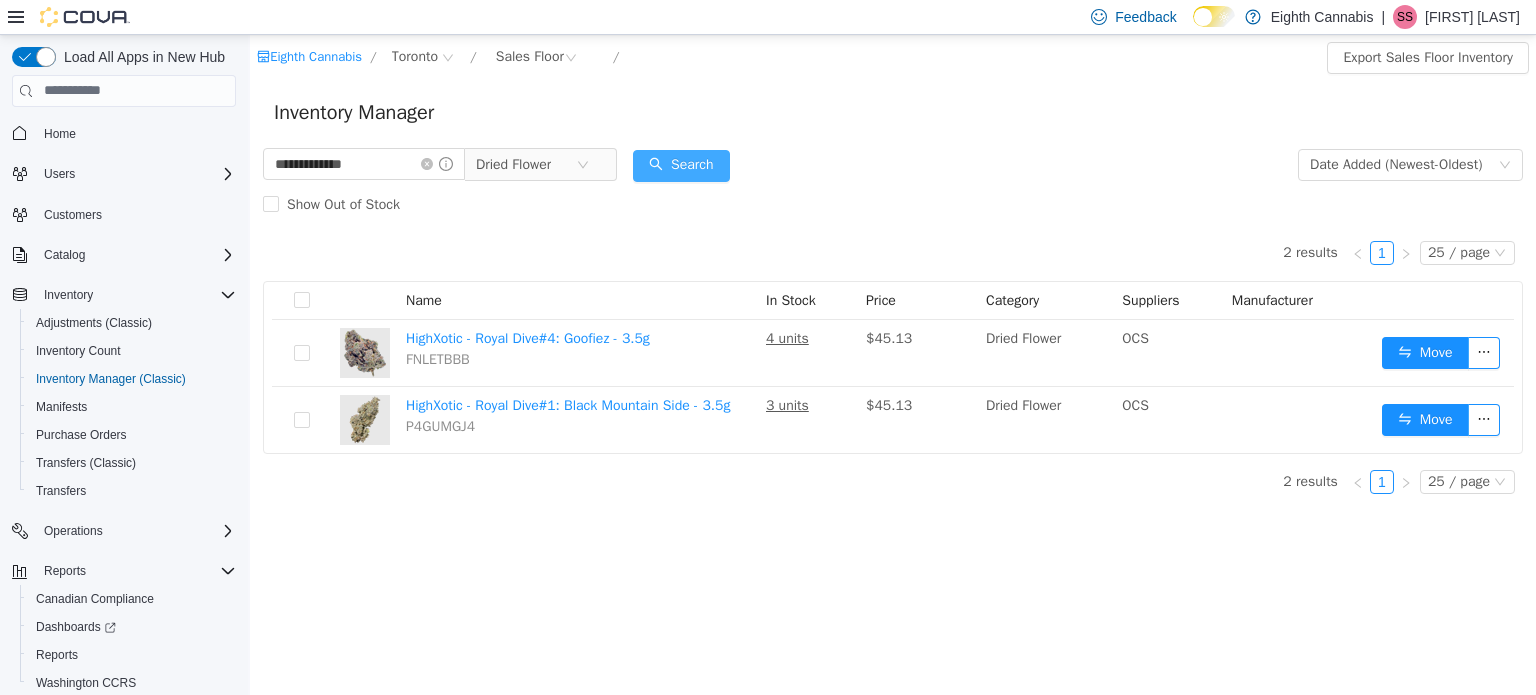 click on "Search" at bounding box center (681, 165) 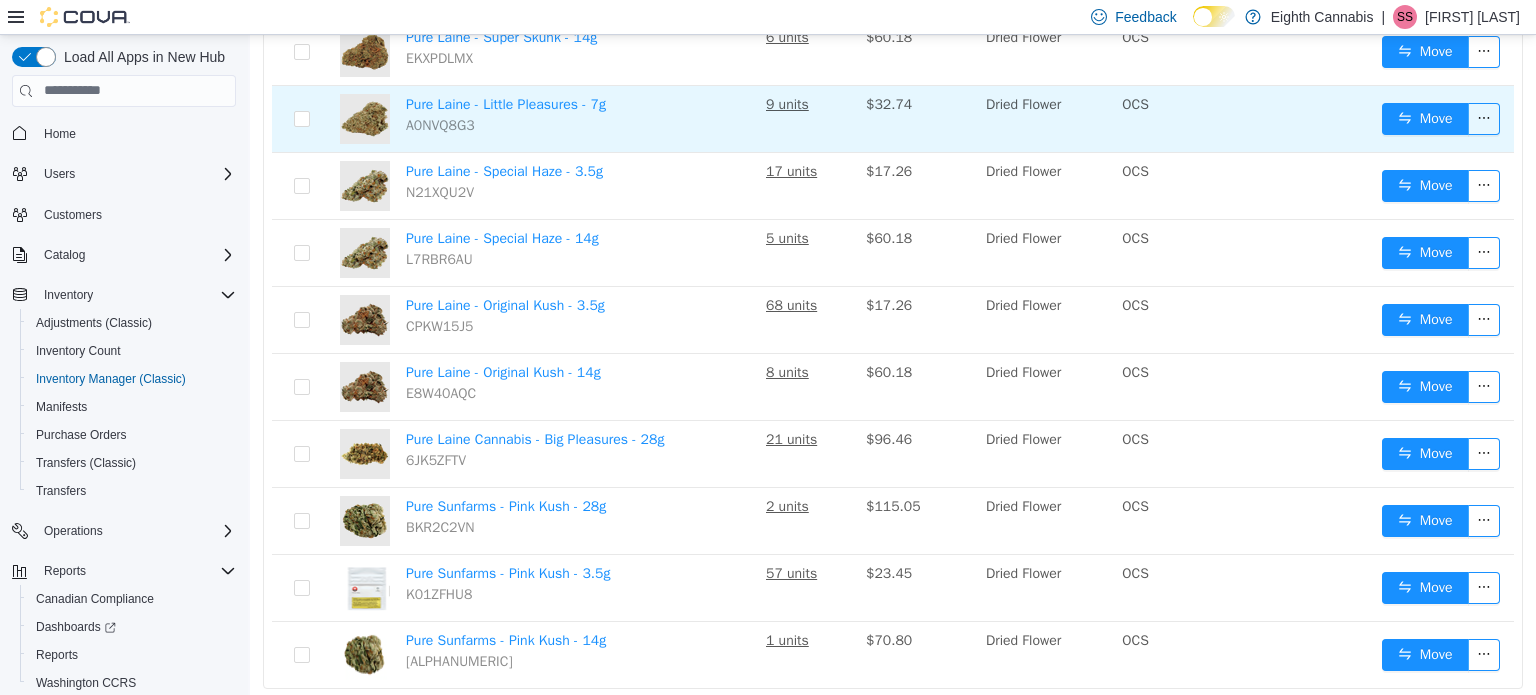 scroll, scrollTop: 400, scrollLeft: 0, axis: vertical 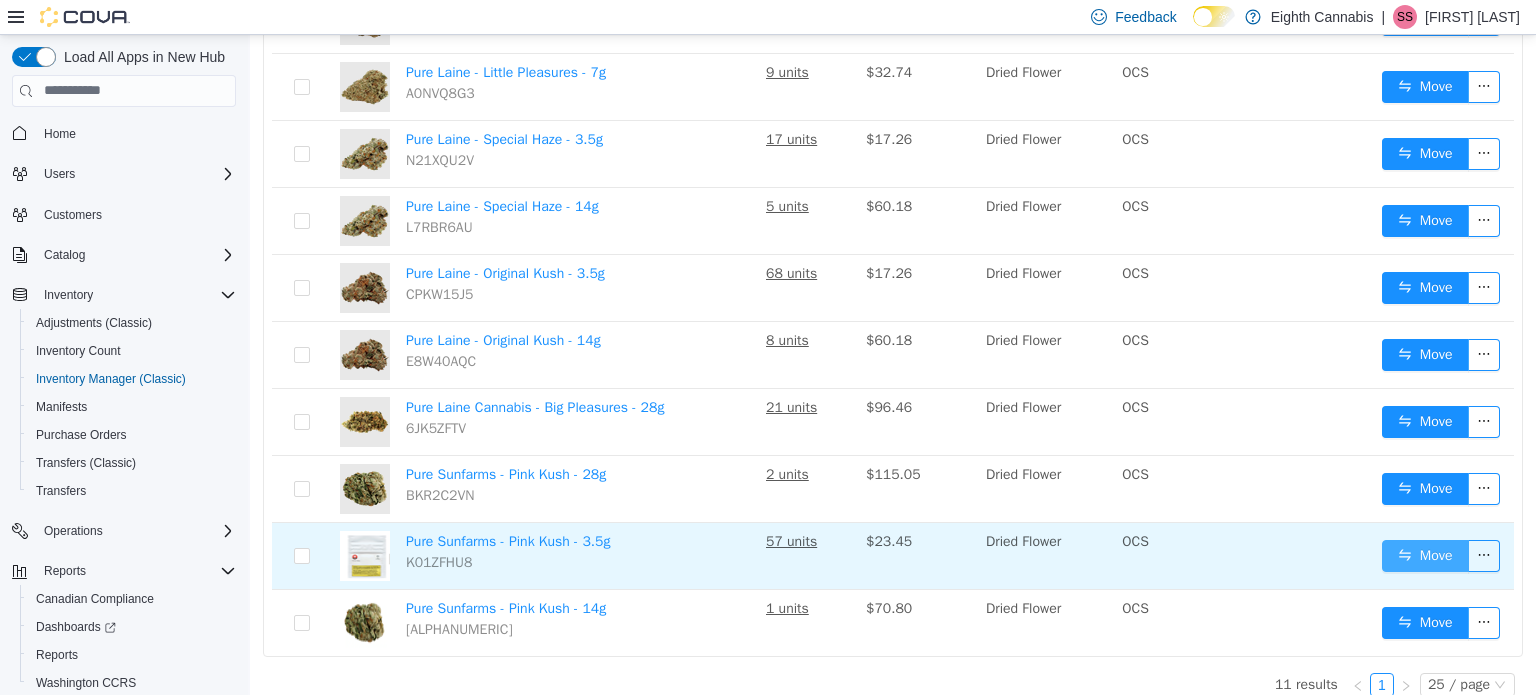 click on "Move" at bounding box center [1425, 555] 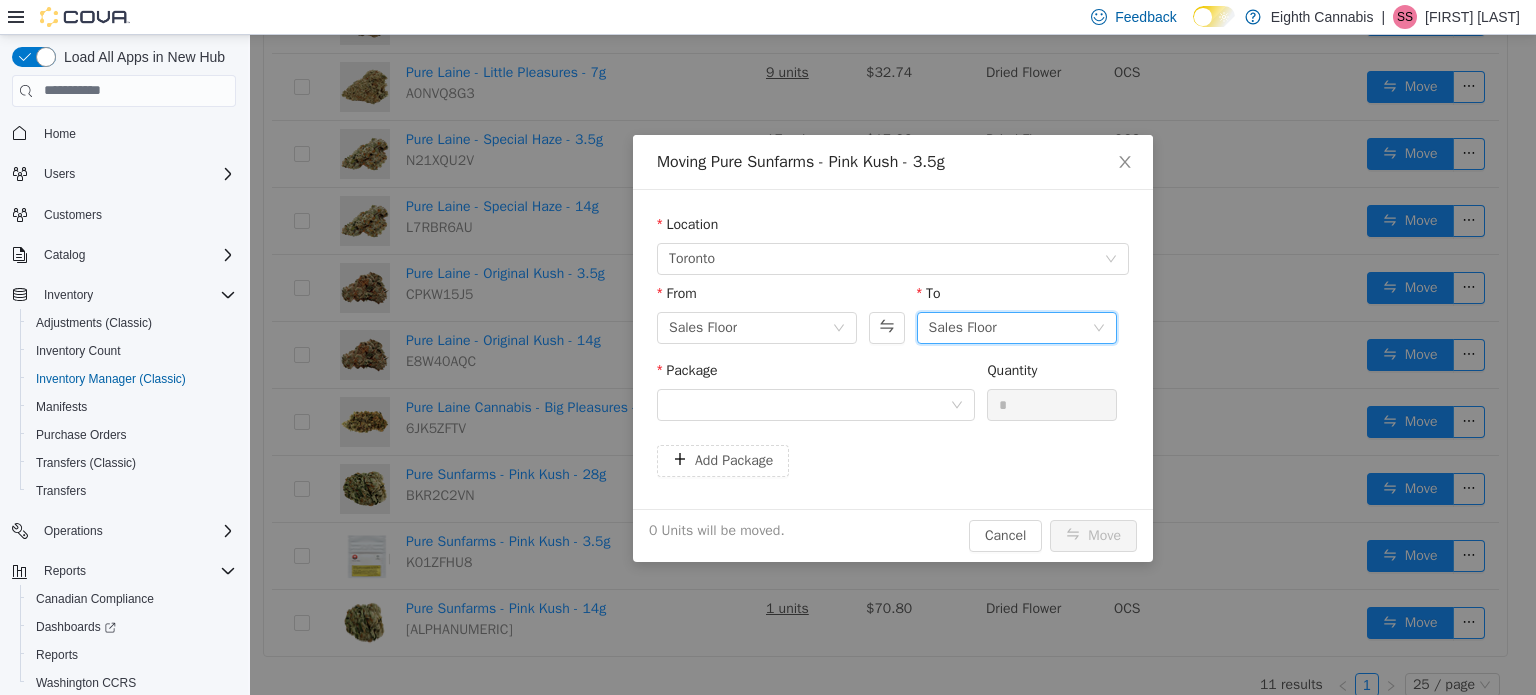 click on "Sales Floor" at bounding box center (1010, 327) 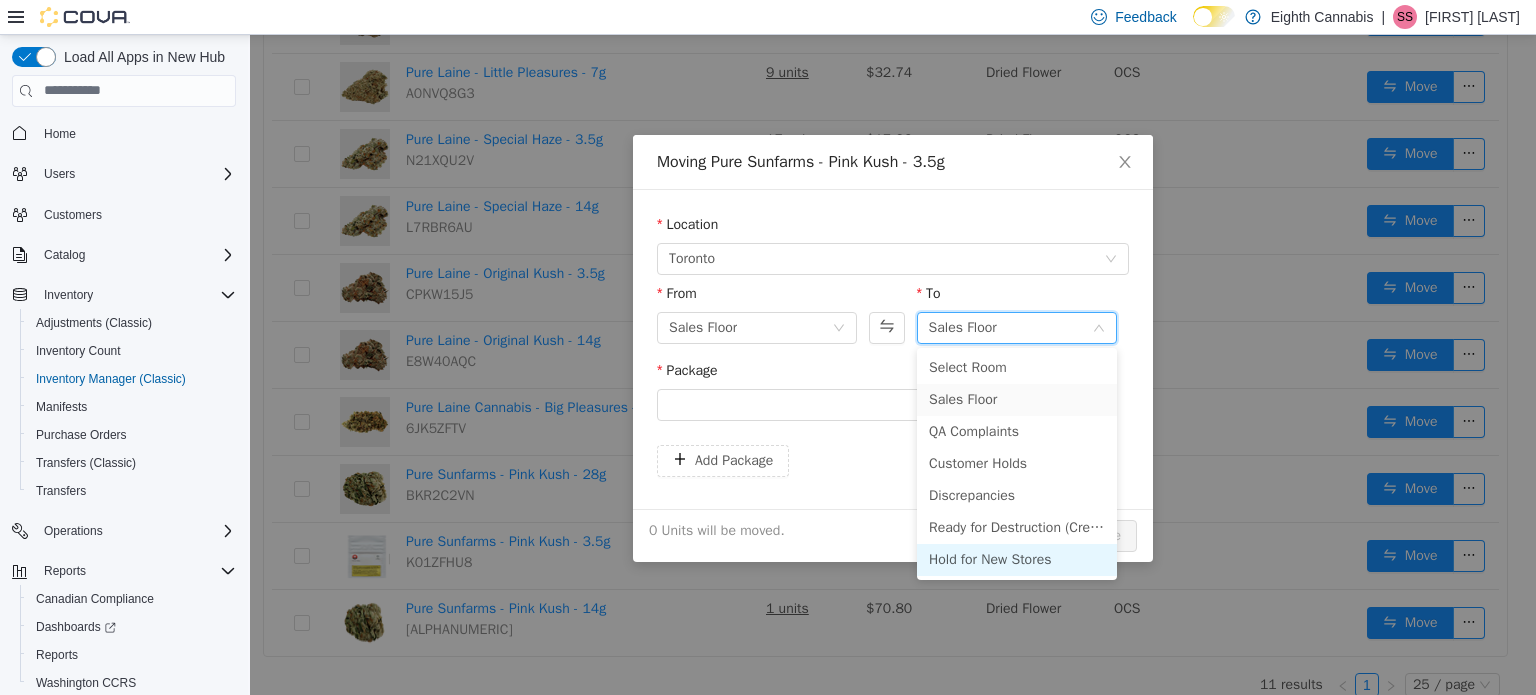 click on "Hold for New Stores" at bounding box center (1017, 559) 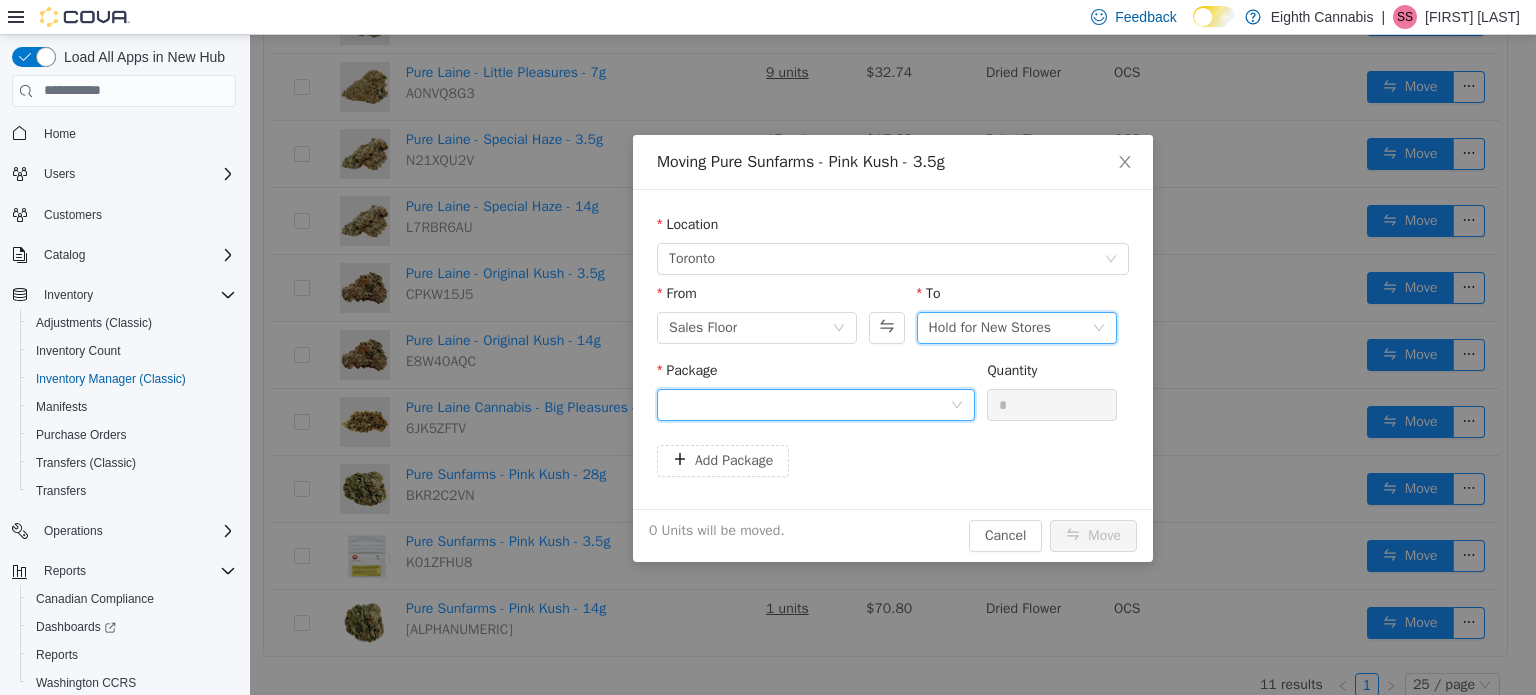 click at bounding box center [809, 404] 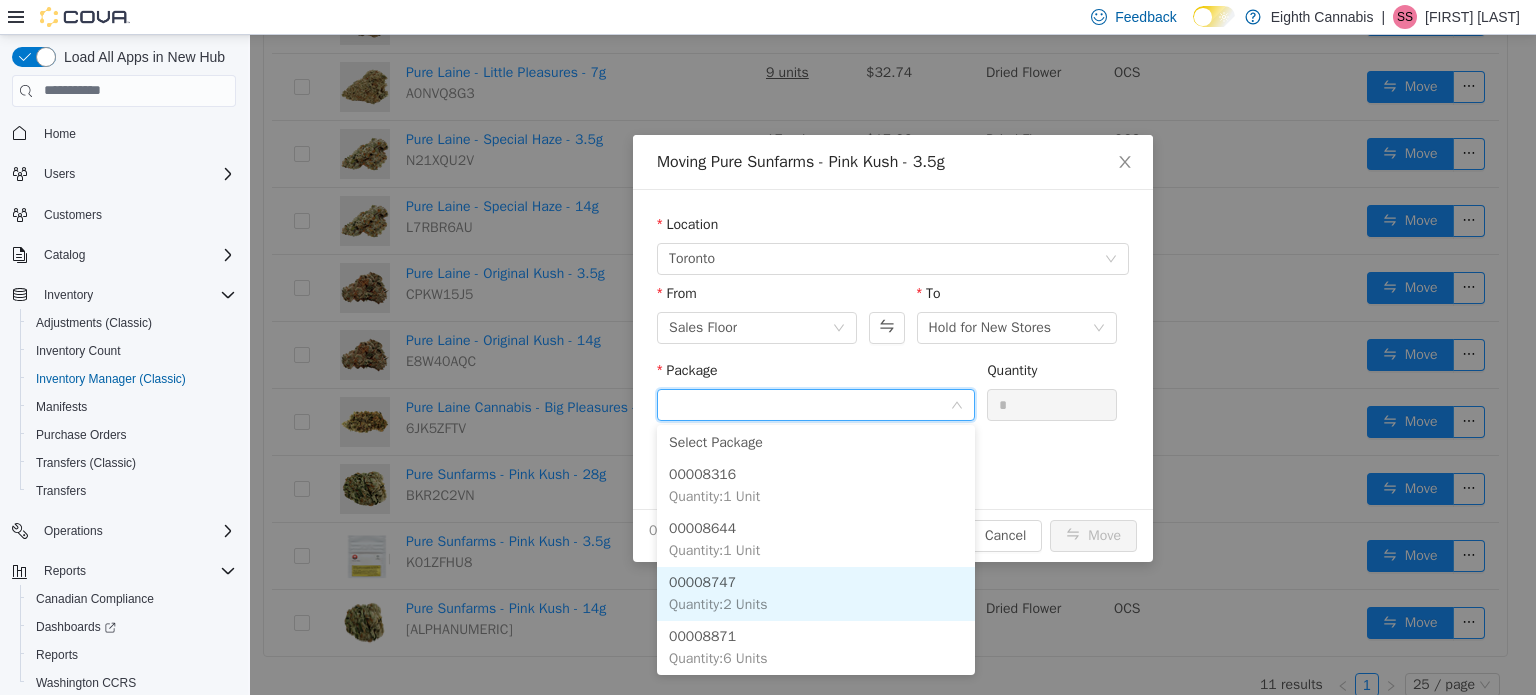 scroll, scrollTop: 60, scrollLeft: 0, axis: vertical 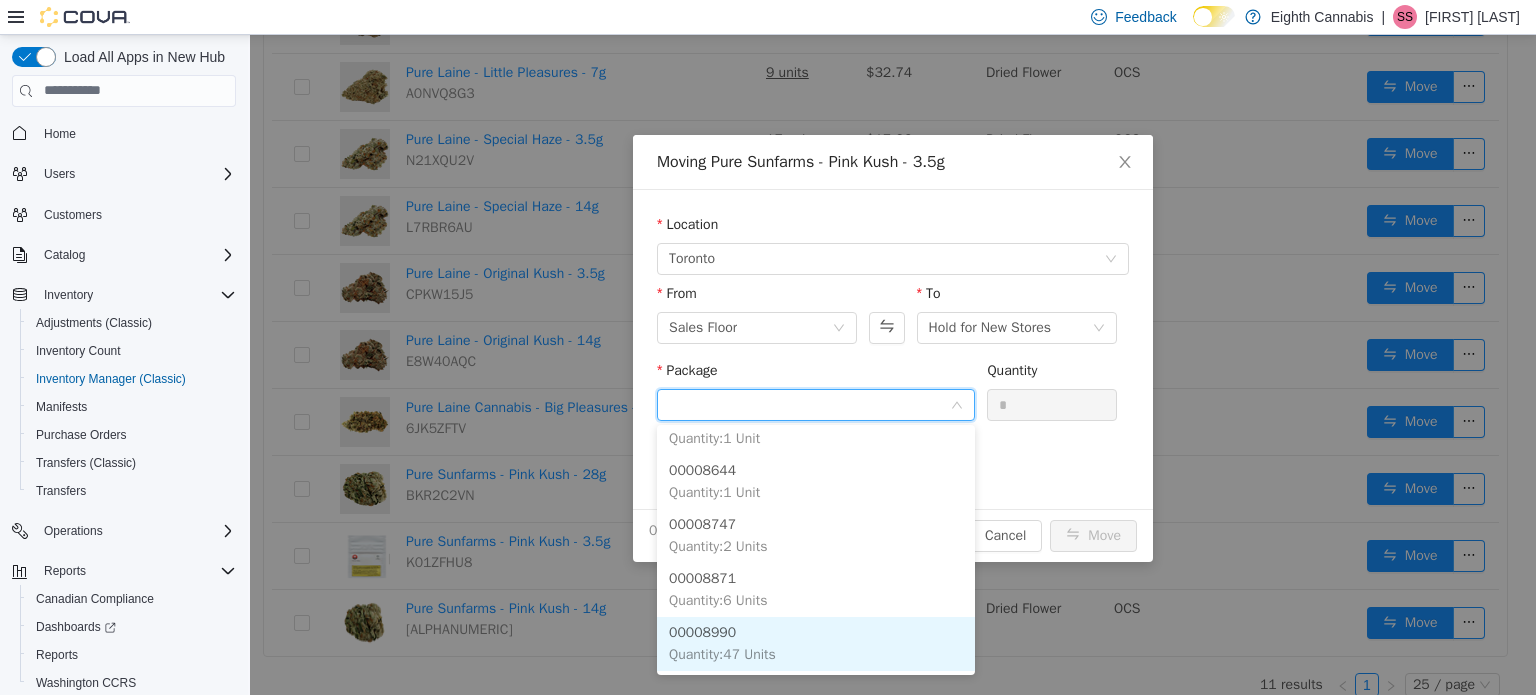 click on "[NUMBER] Quantity :  47 Units" at bounding box center [816, 643] 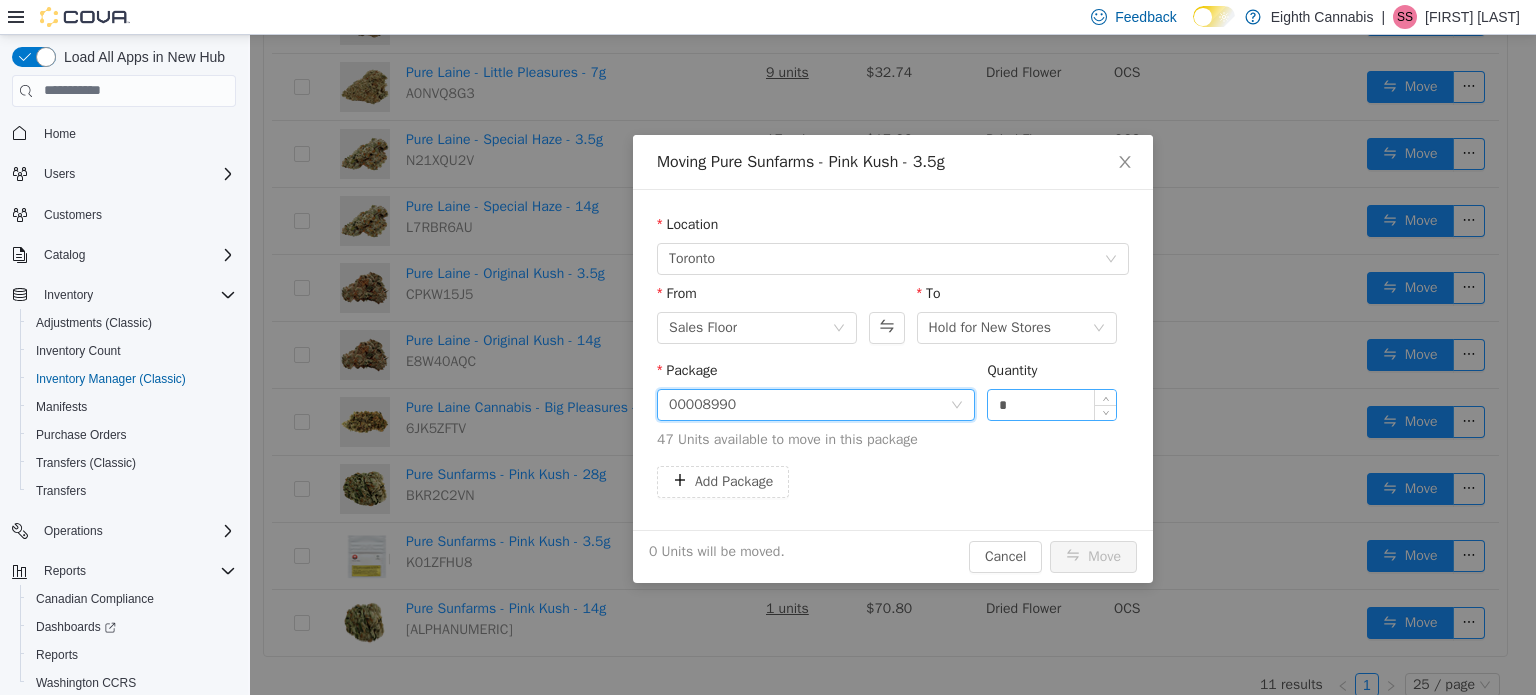 click on "*" at bounding box center (1052, 404) 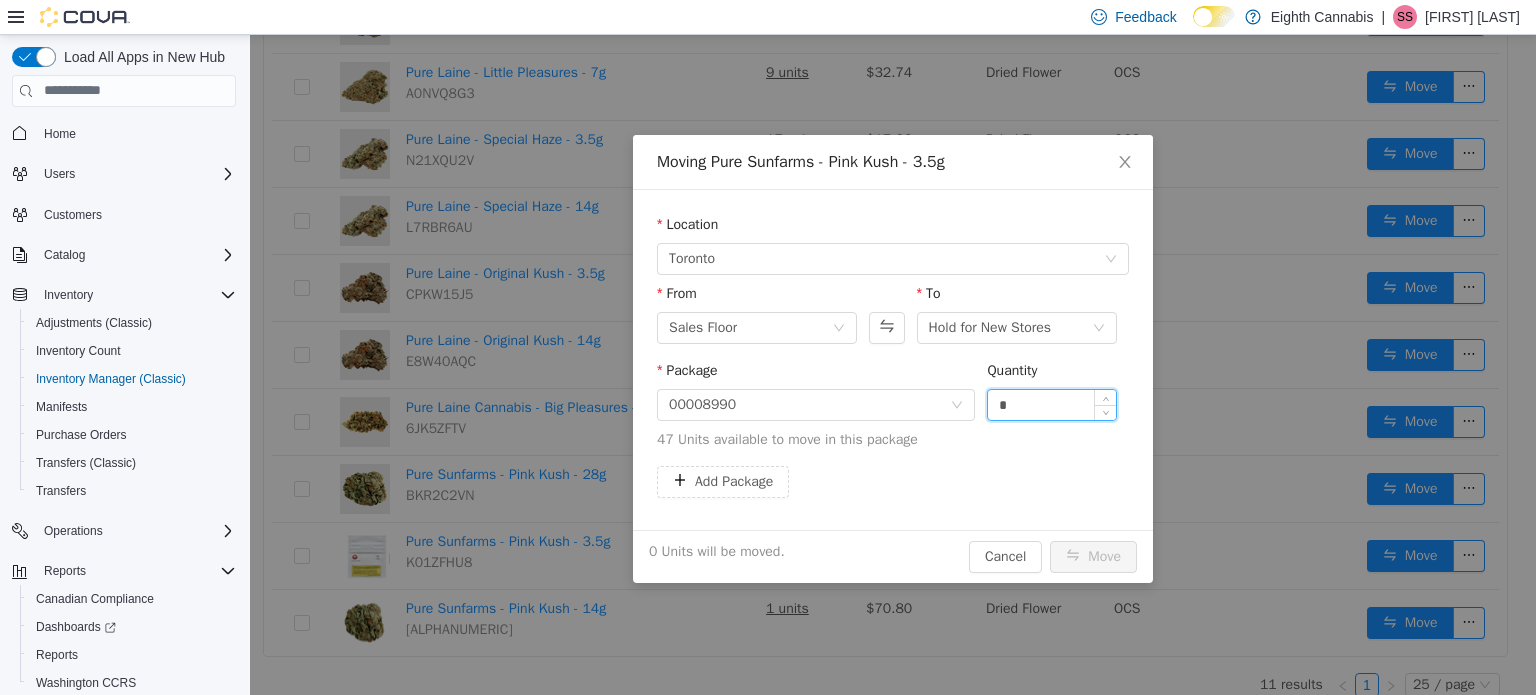 click on "*" at bounding box center [1052, 404] 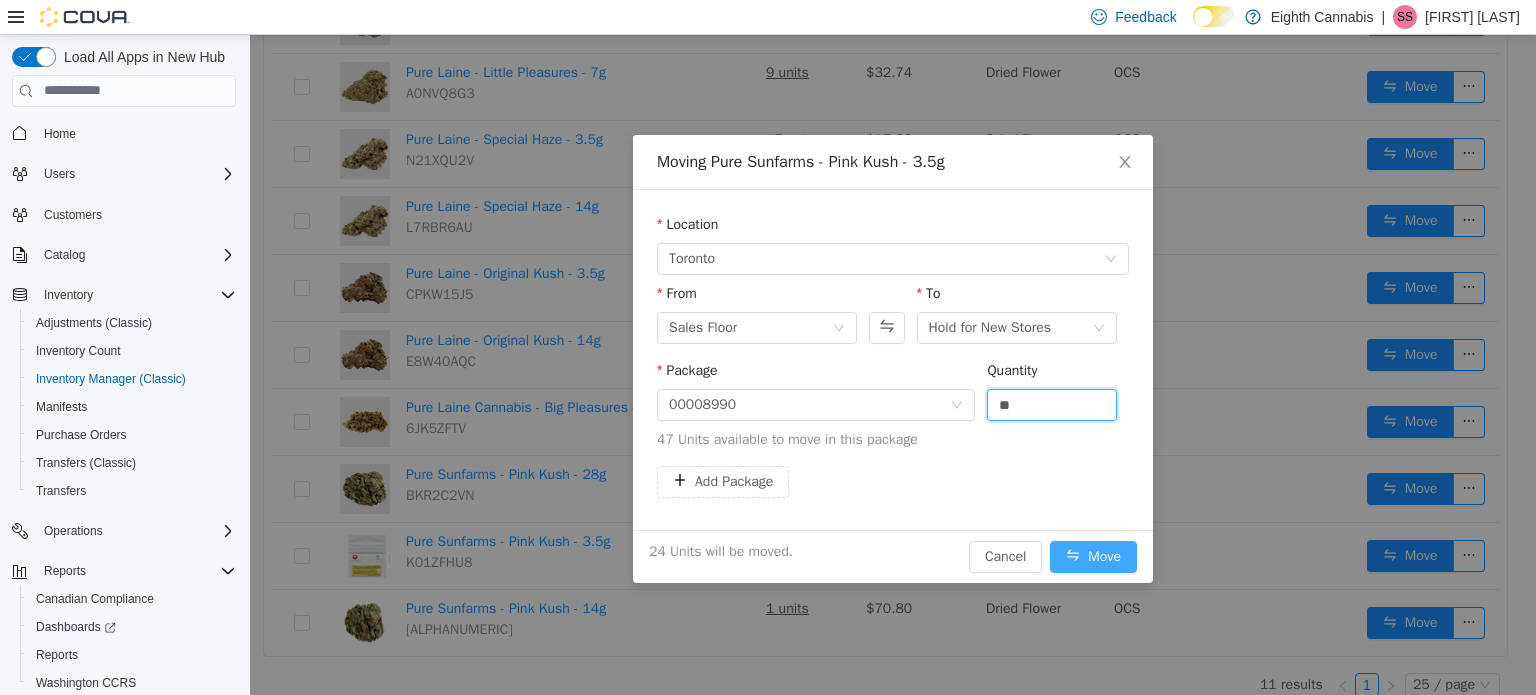 type on "**" 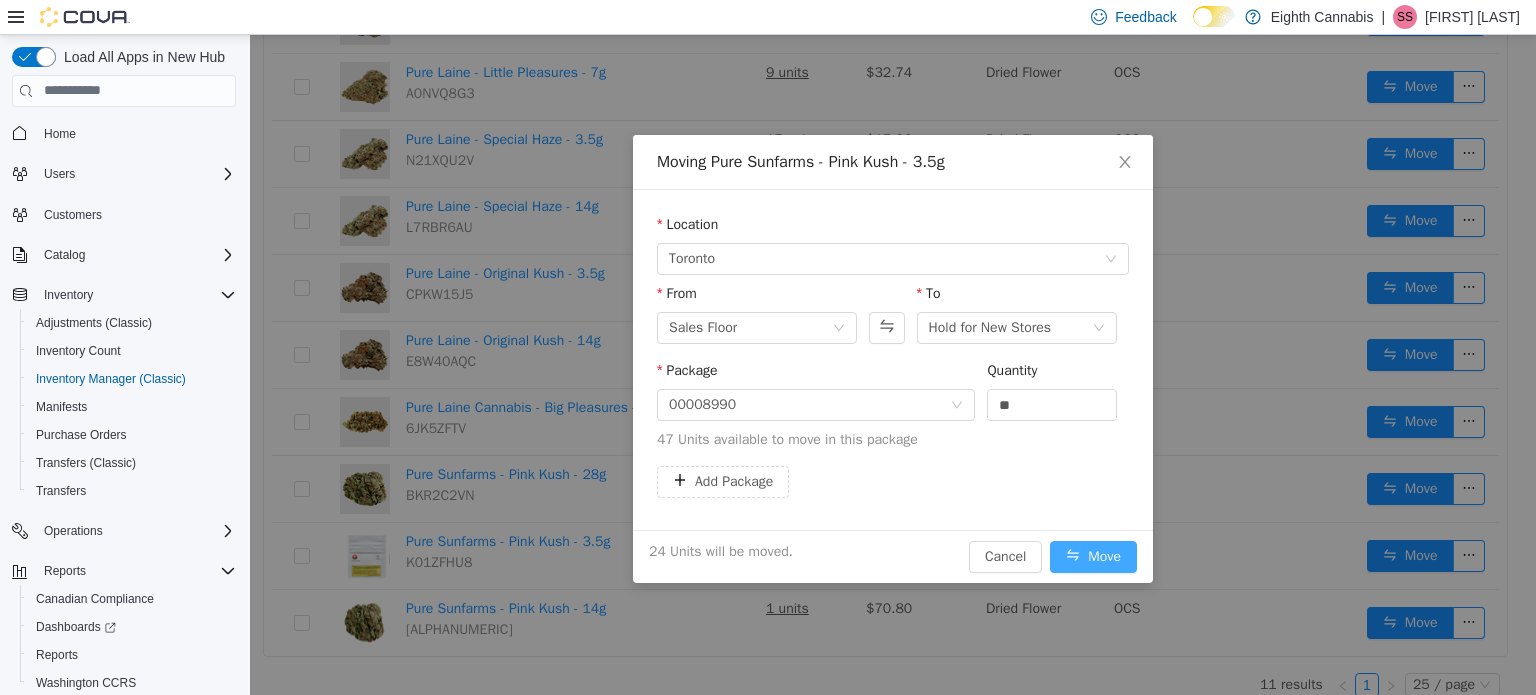 click on "Move" at bounding box center [1093, 556] 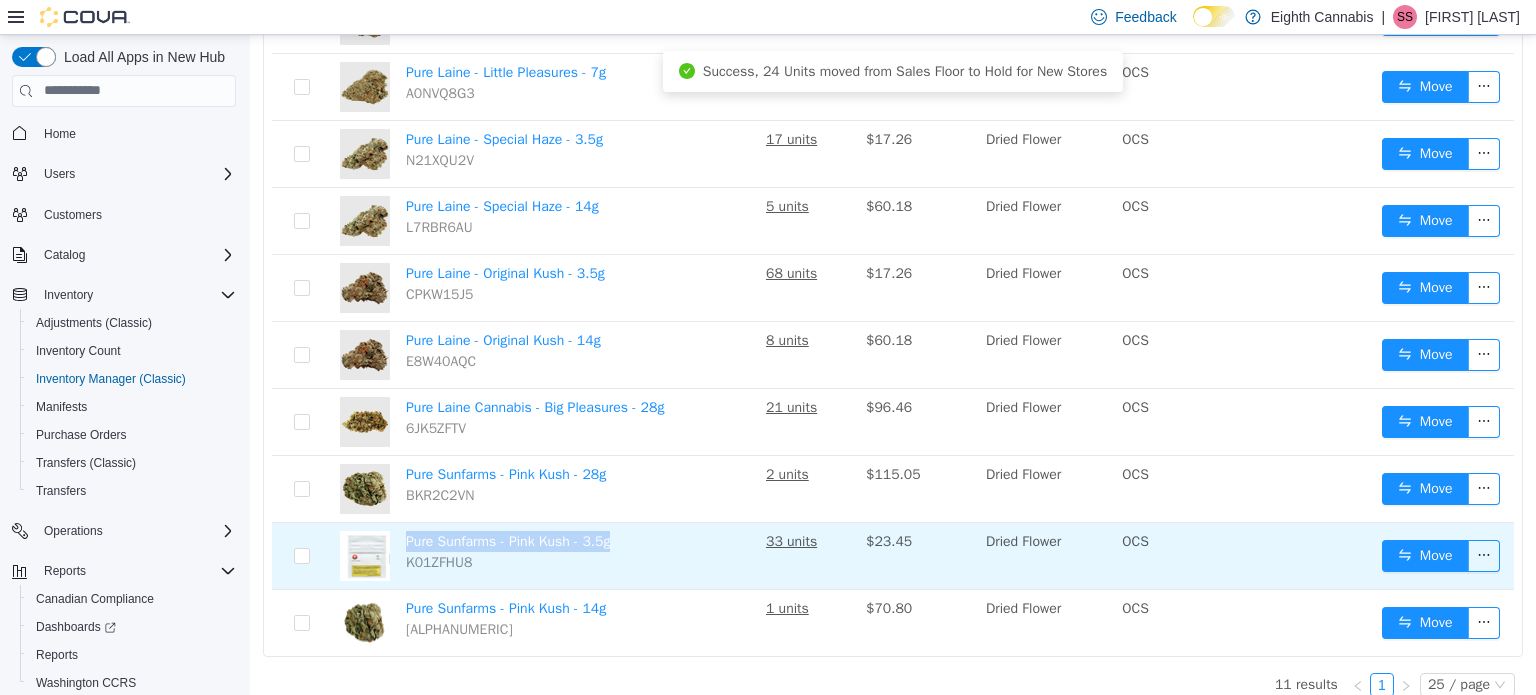 drag, startPoint x: 624, startPoint y: 536, endPoint x: 407, endPoint y: 549, distance: 217.38905 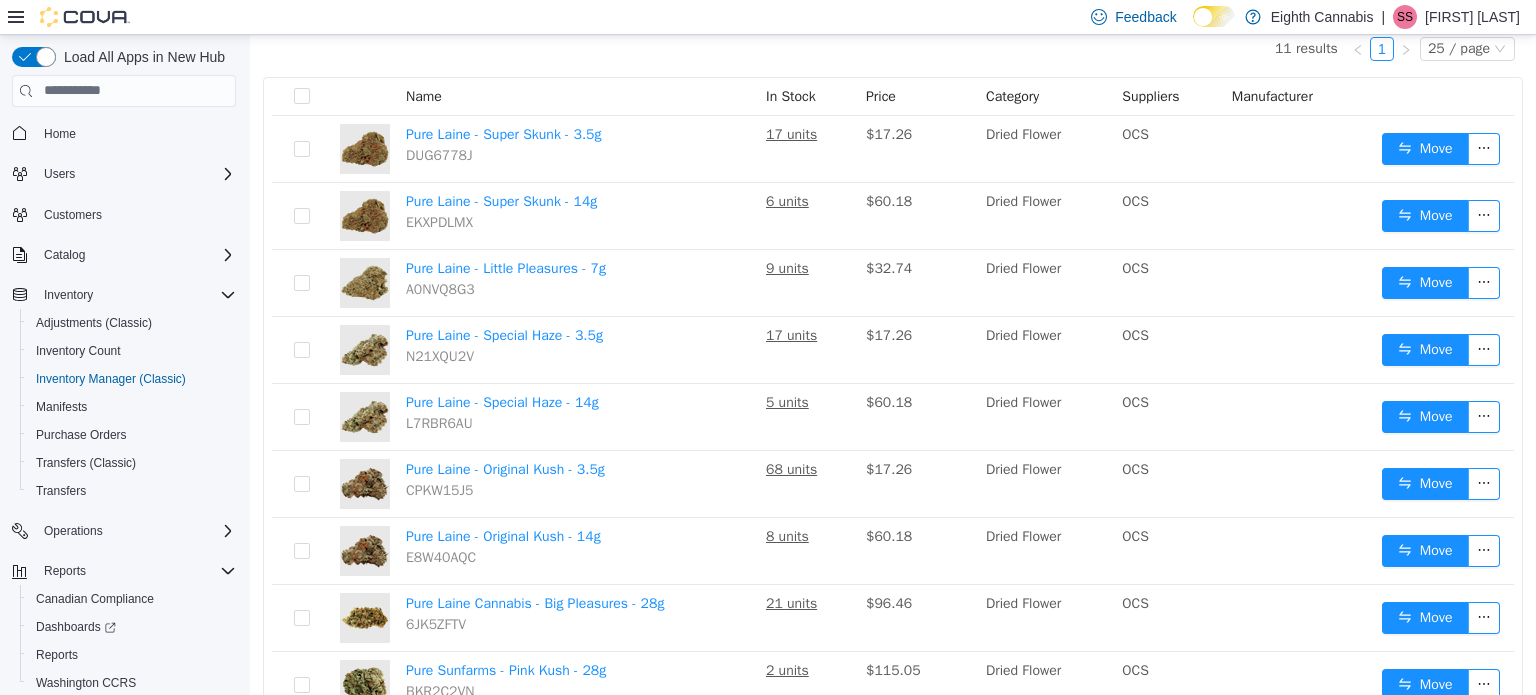 scroll, scrollTop: 0, scrollLeft: 0, axis: both 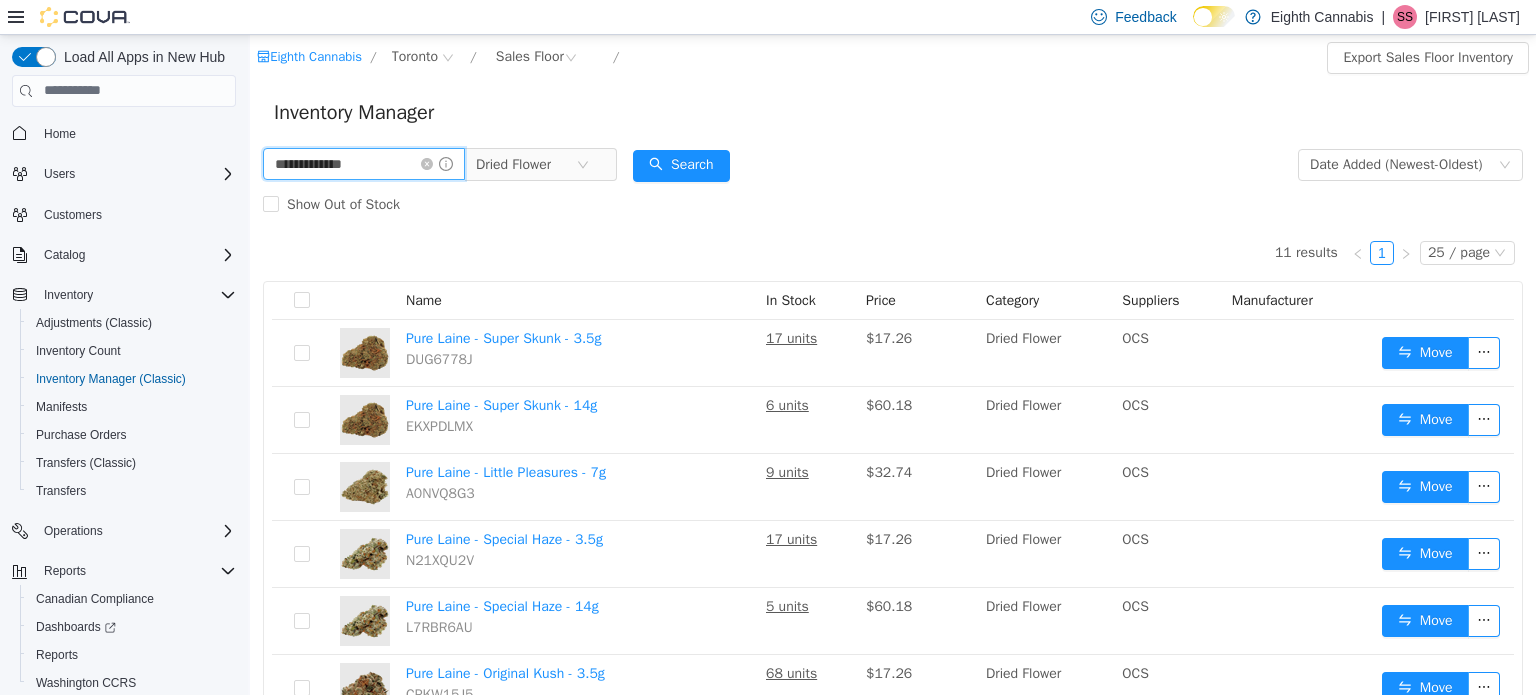 click on "**********" at bounding box center [364, 163] 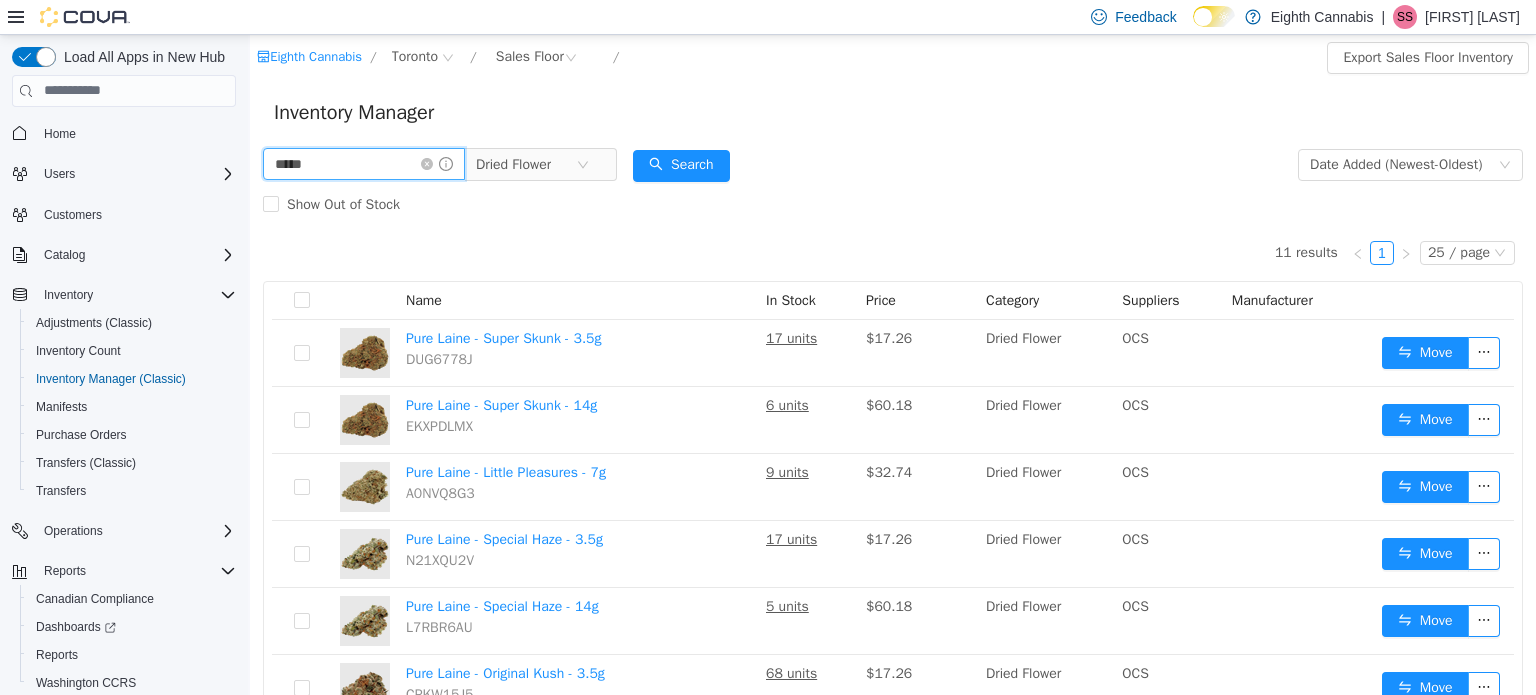 type on "*****" 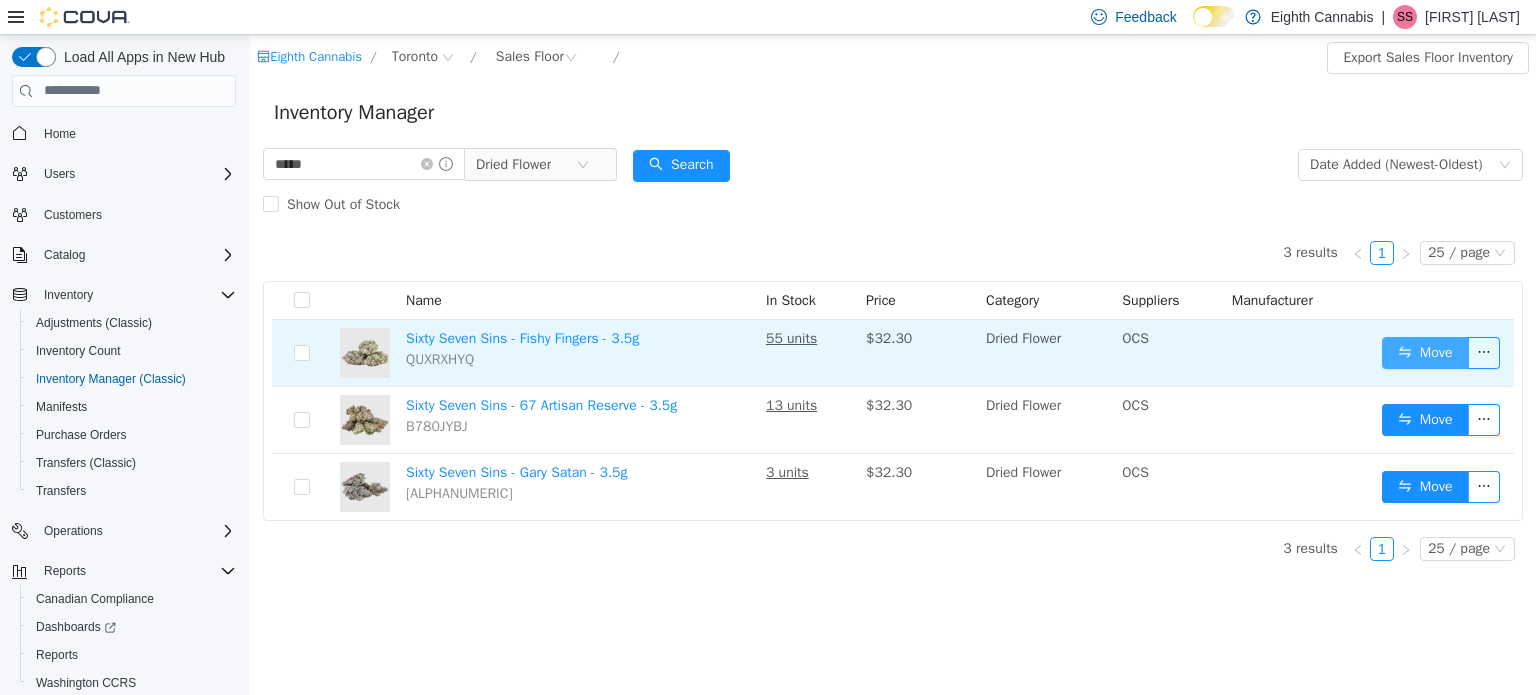 click on "Move" at bounding box center (1425, 352) 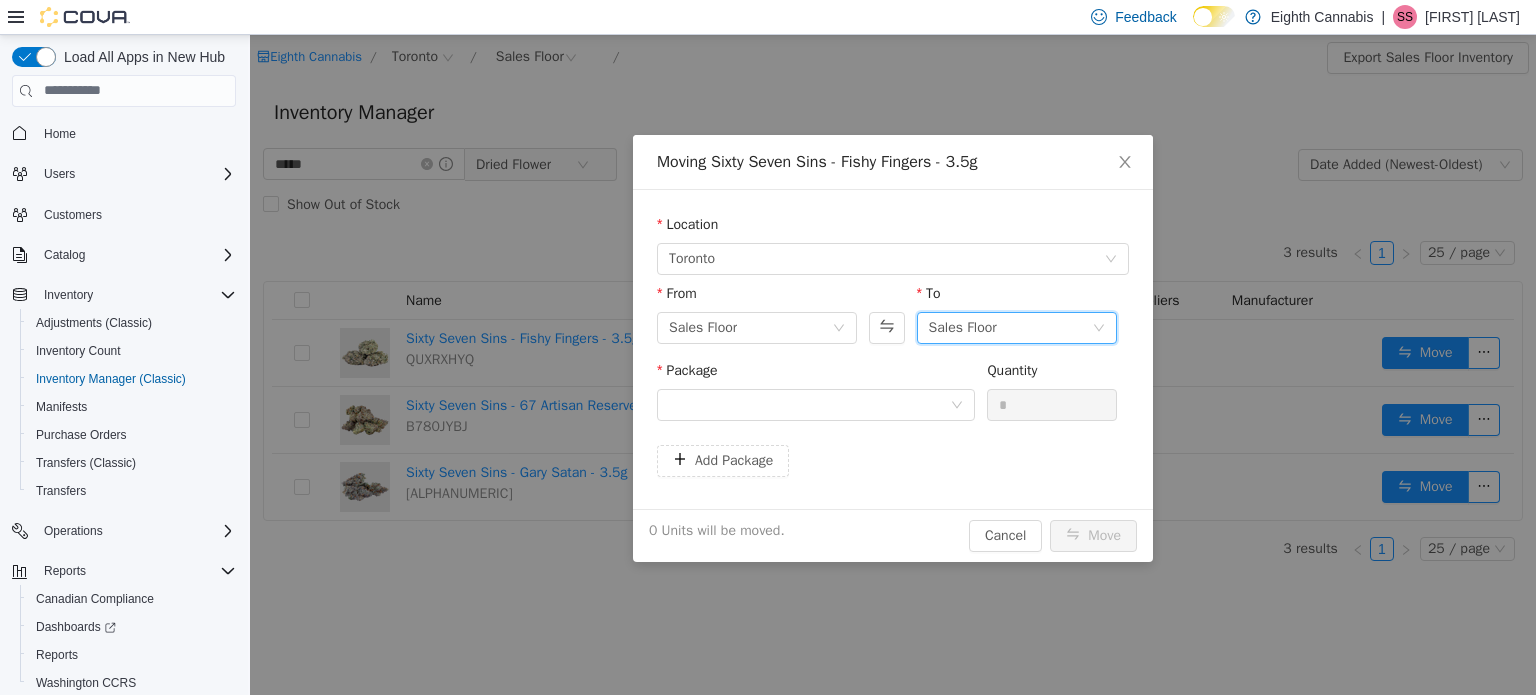 click on "Sales Floor" at bounding box center (1010, 327) 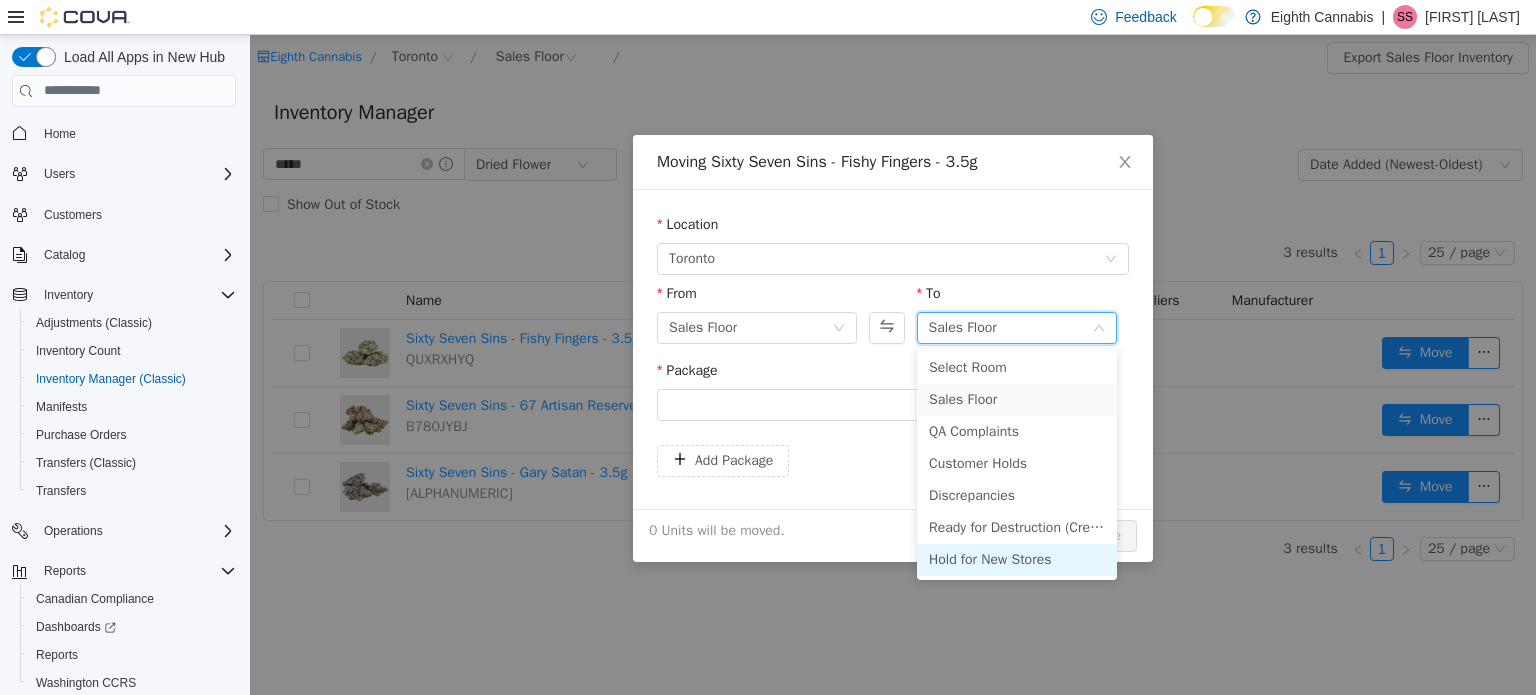 click on "Hold for New Stores" at bounding box center [1017, 559] 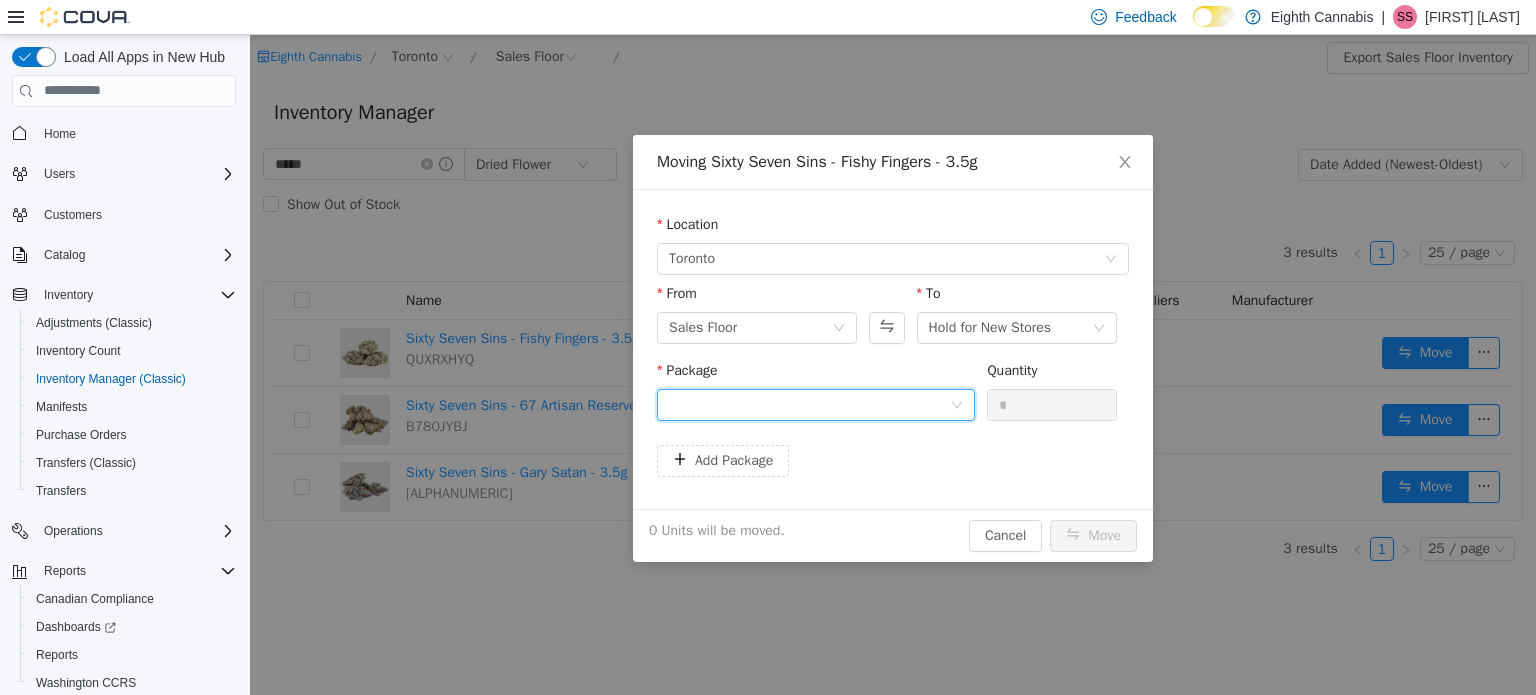 click at bounding box center (809, 404) 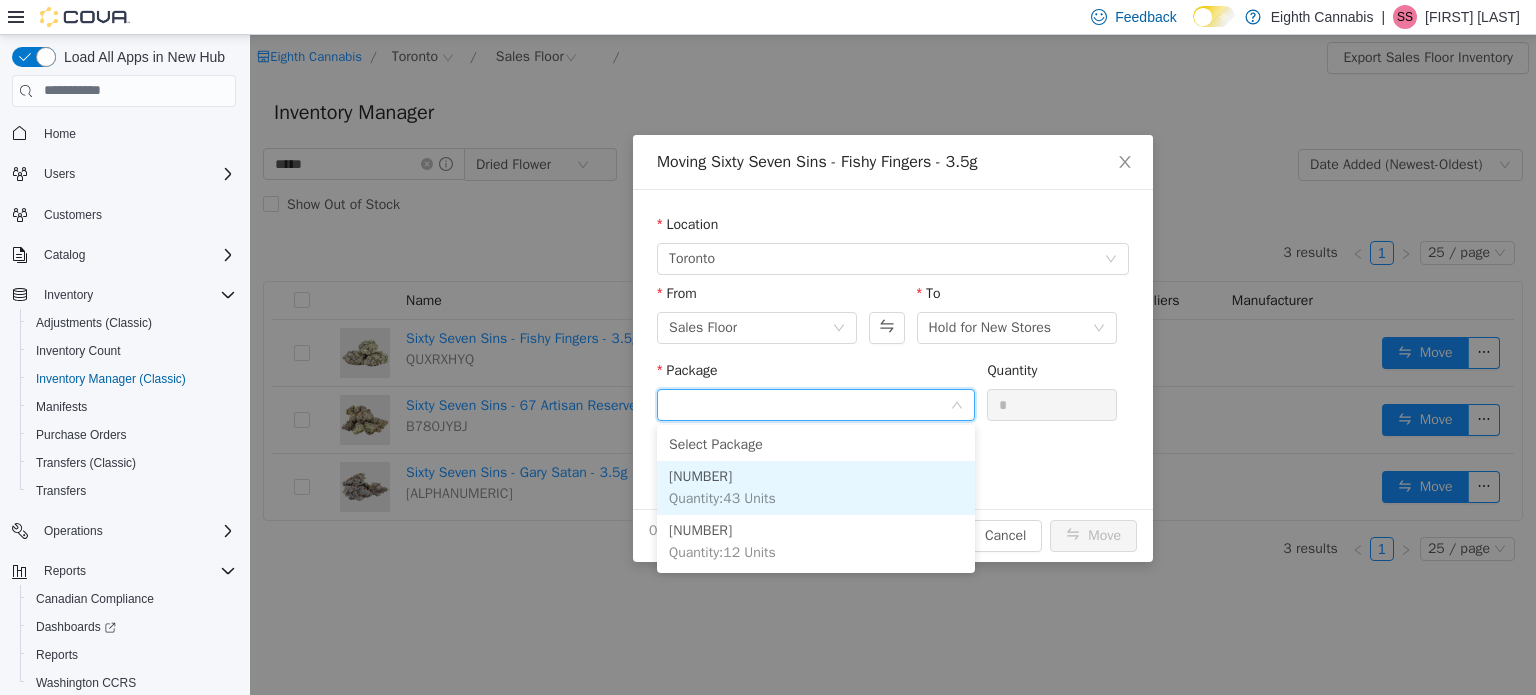 click on "[NUMBER] Quantity :  43 Units" at bounding box center (816, 487) 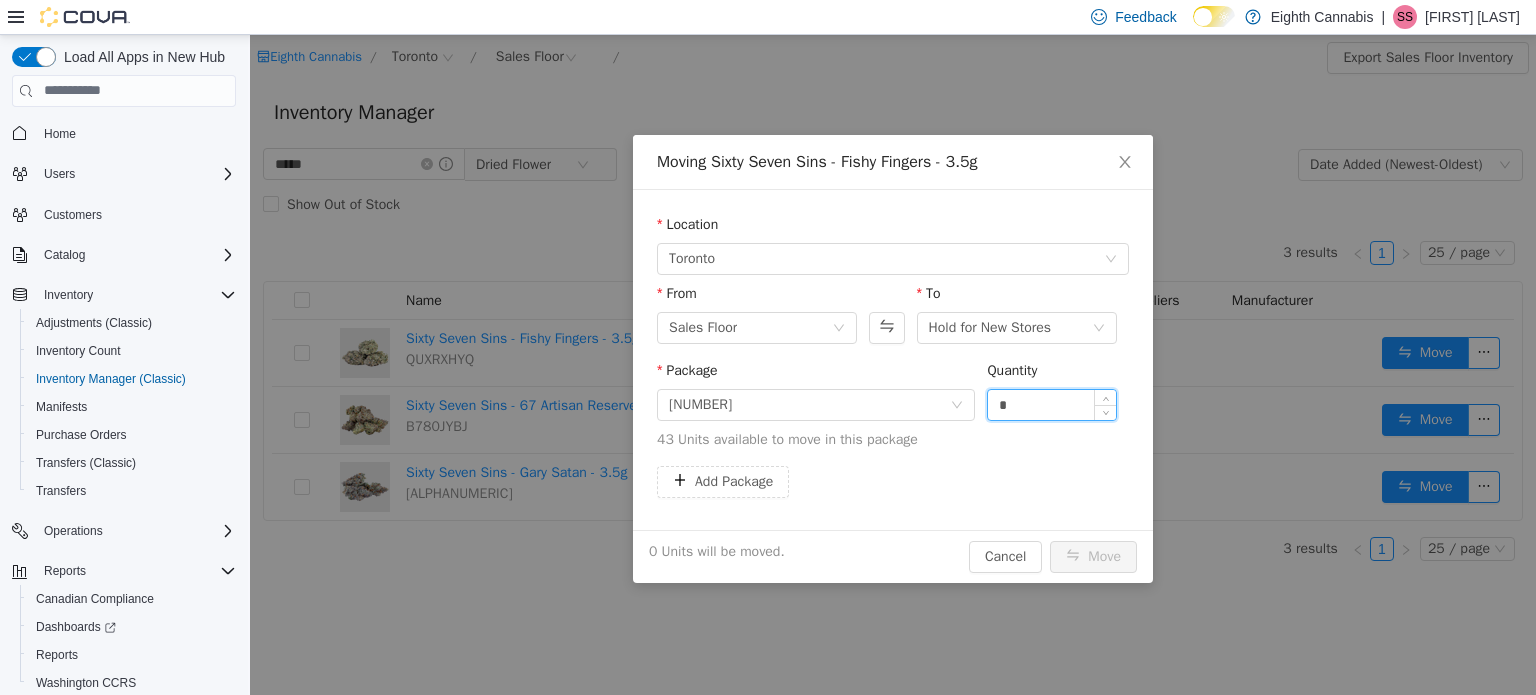 click on "*" at bounding box center [1052, 404] 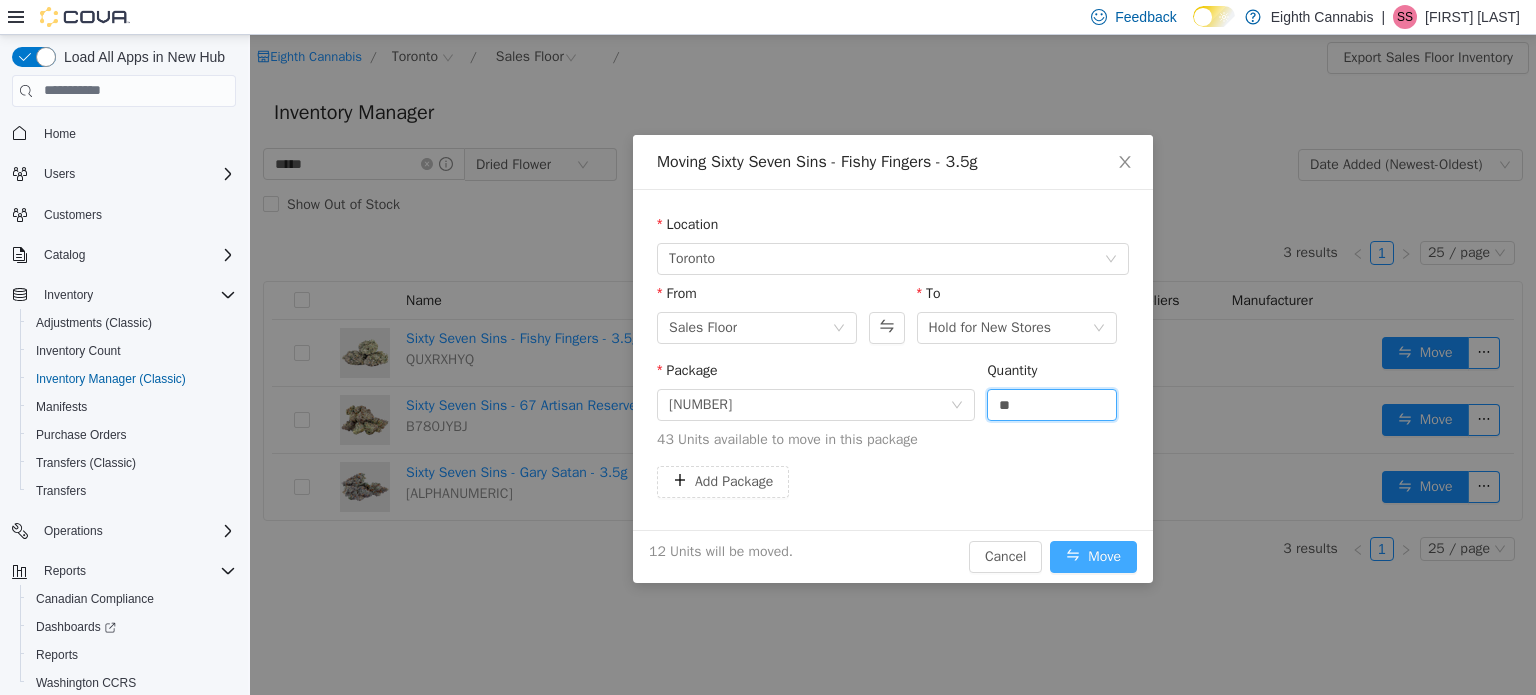type on "**" 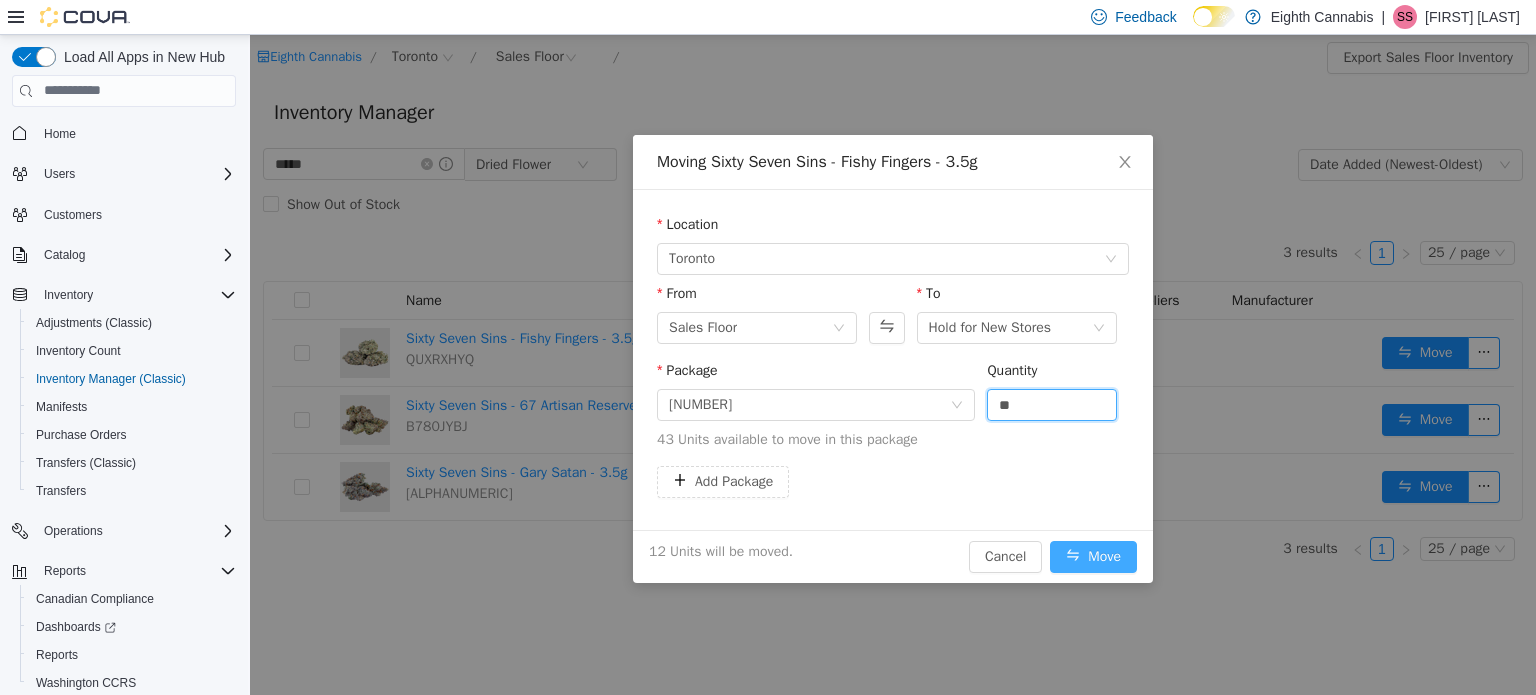 click on "Move" at bounding box center [1093, 556] 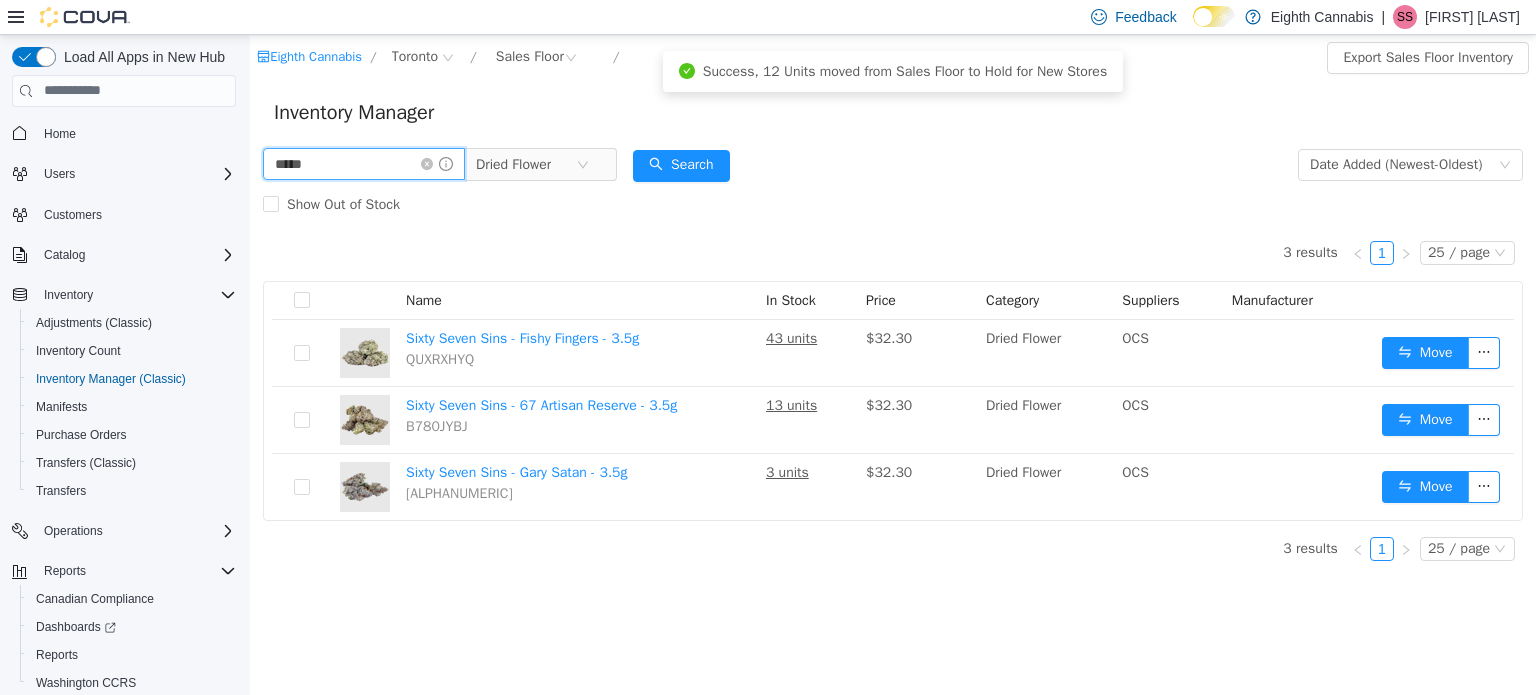 click on "*****" at bounding box center [364, 163] 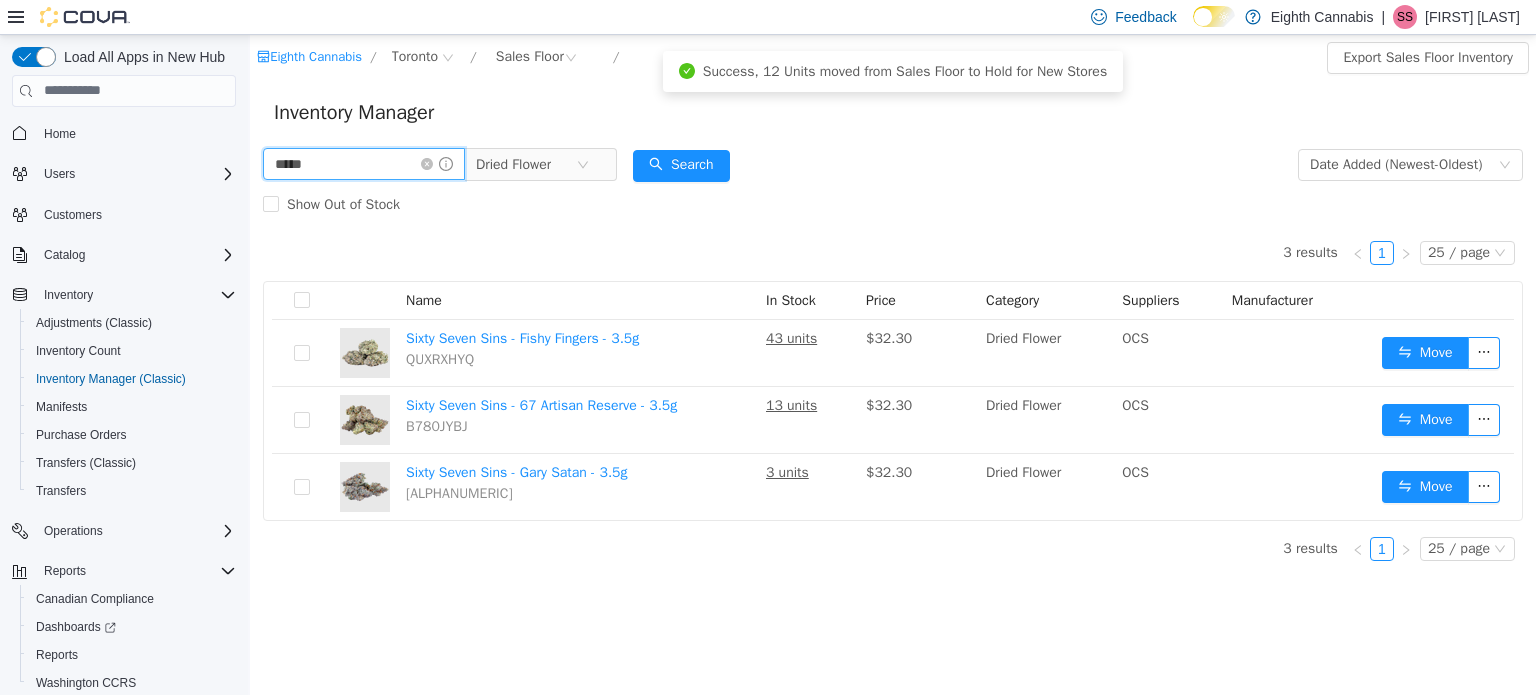 type on "*****" 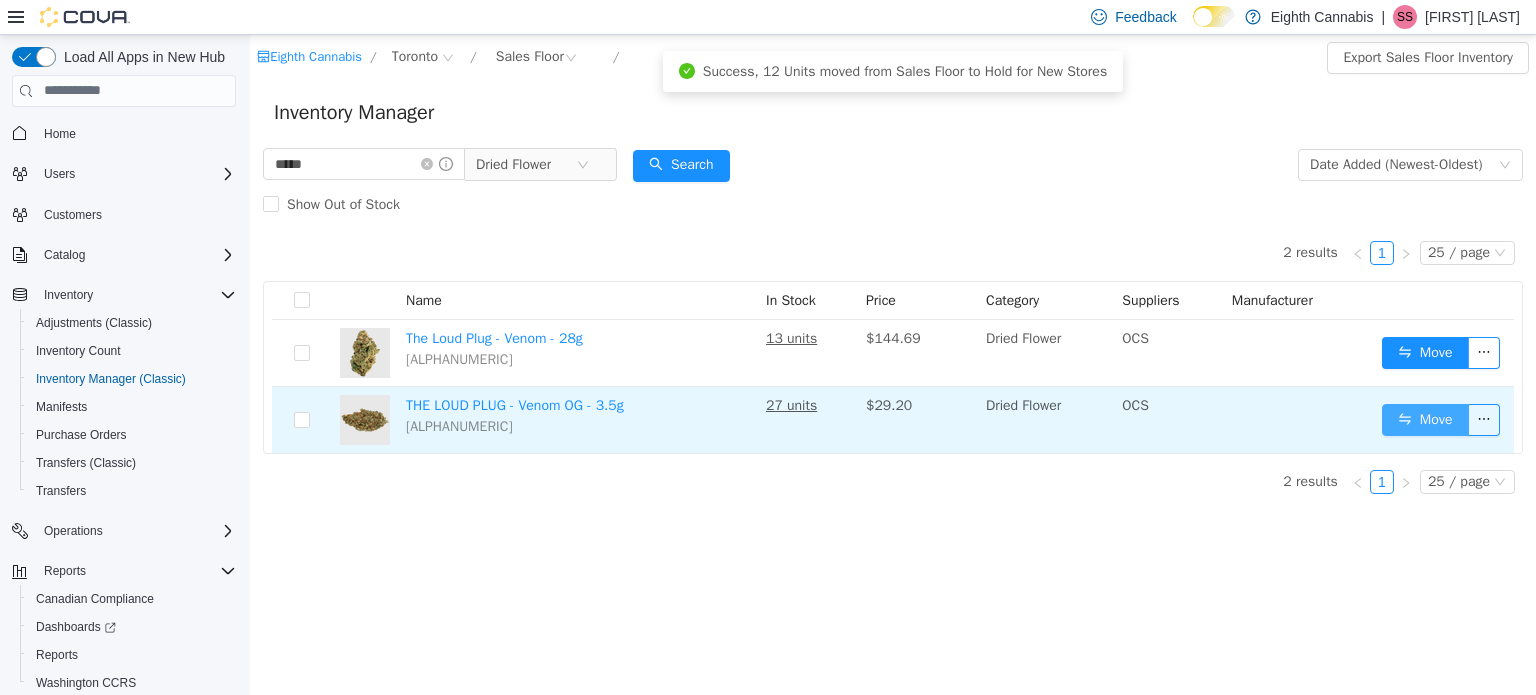 click on "Move" at bounding box center (1425, 419) 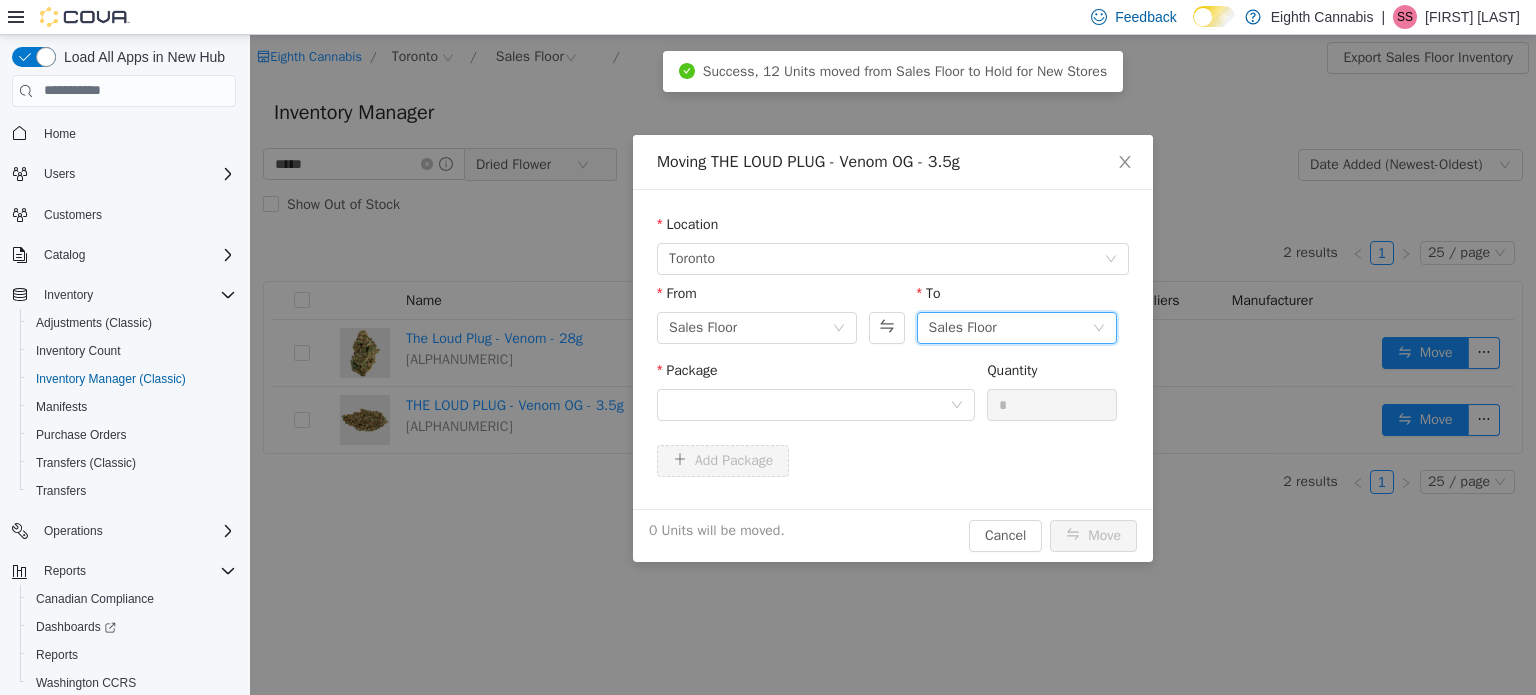 click on "Sales Floor" at bounding box center [963, 327] 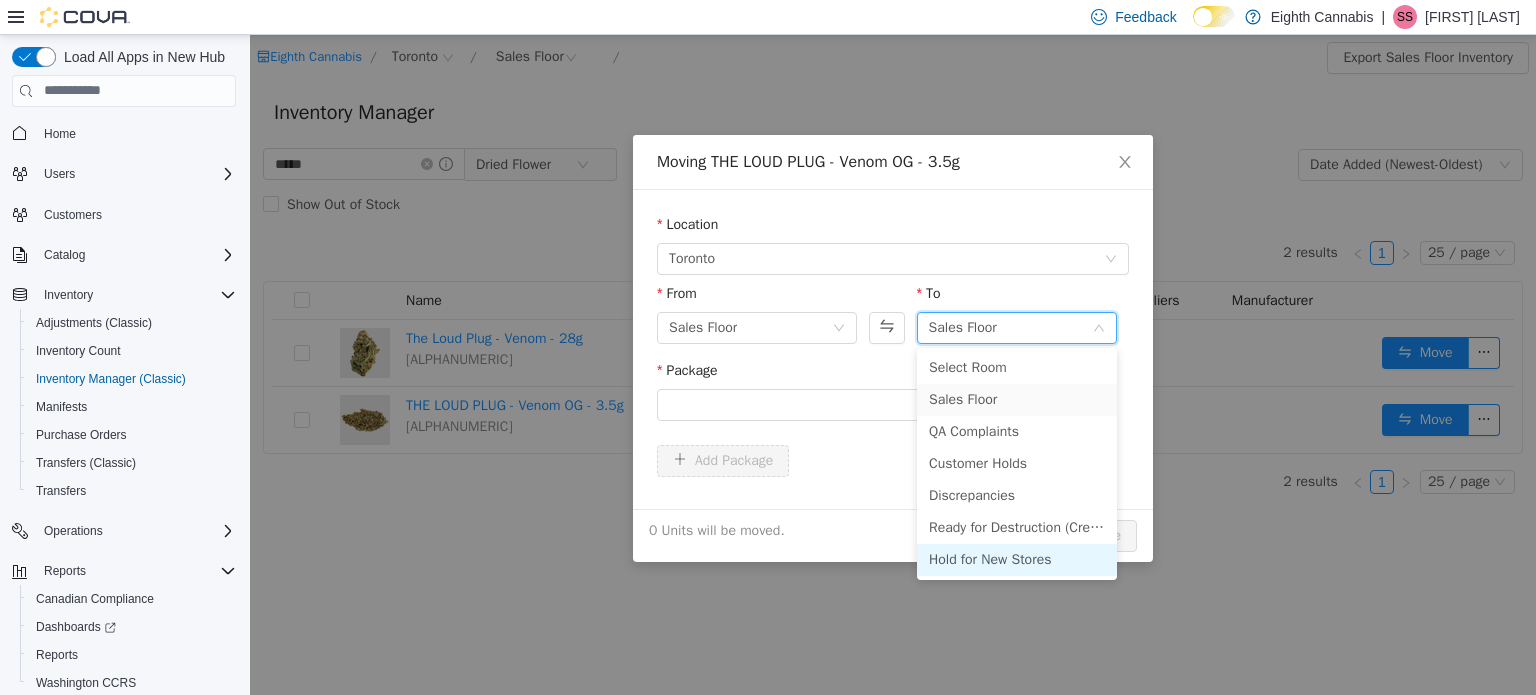 click on "Hold for New Stores" at bounding box center [1017, 559] 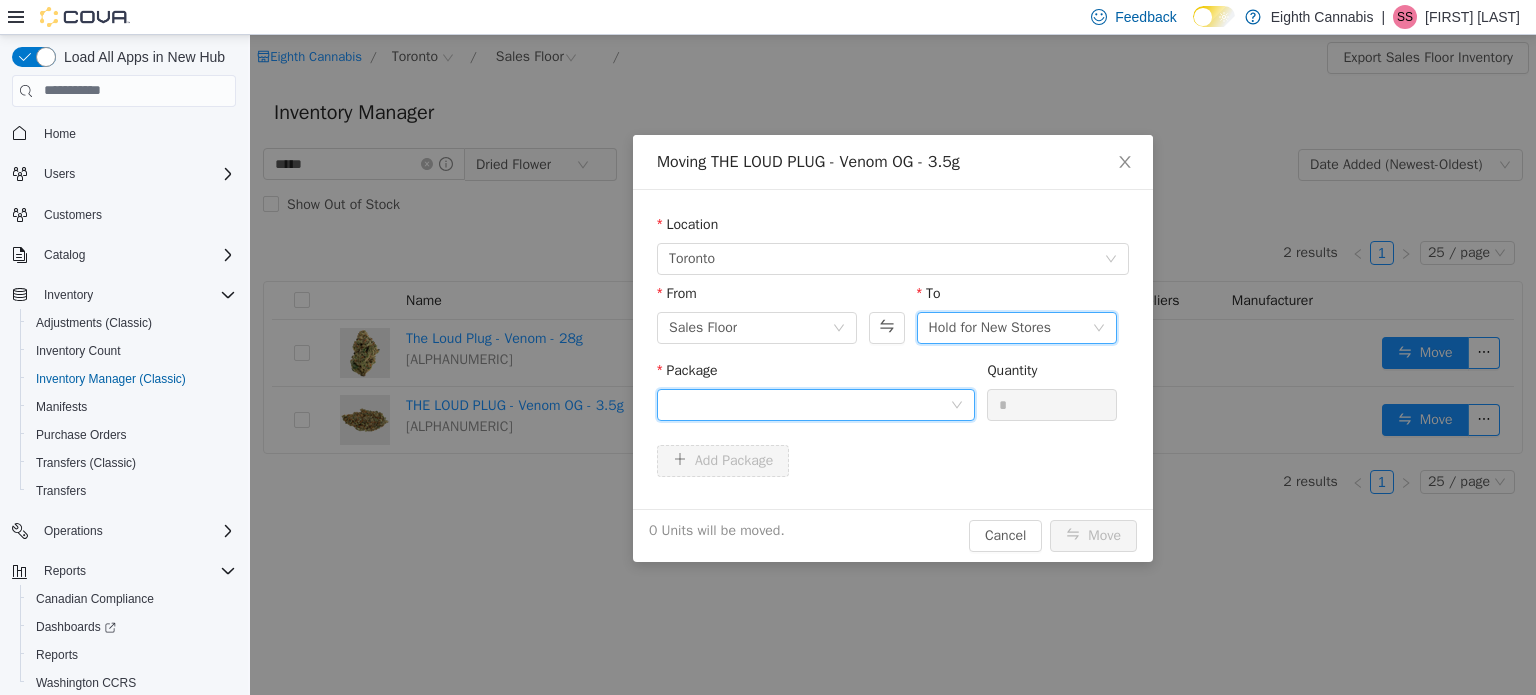 click at bounding box center [809, 404] 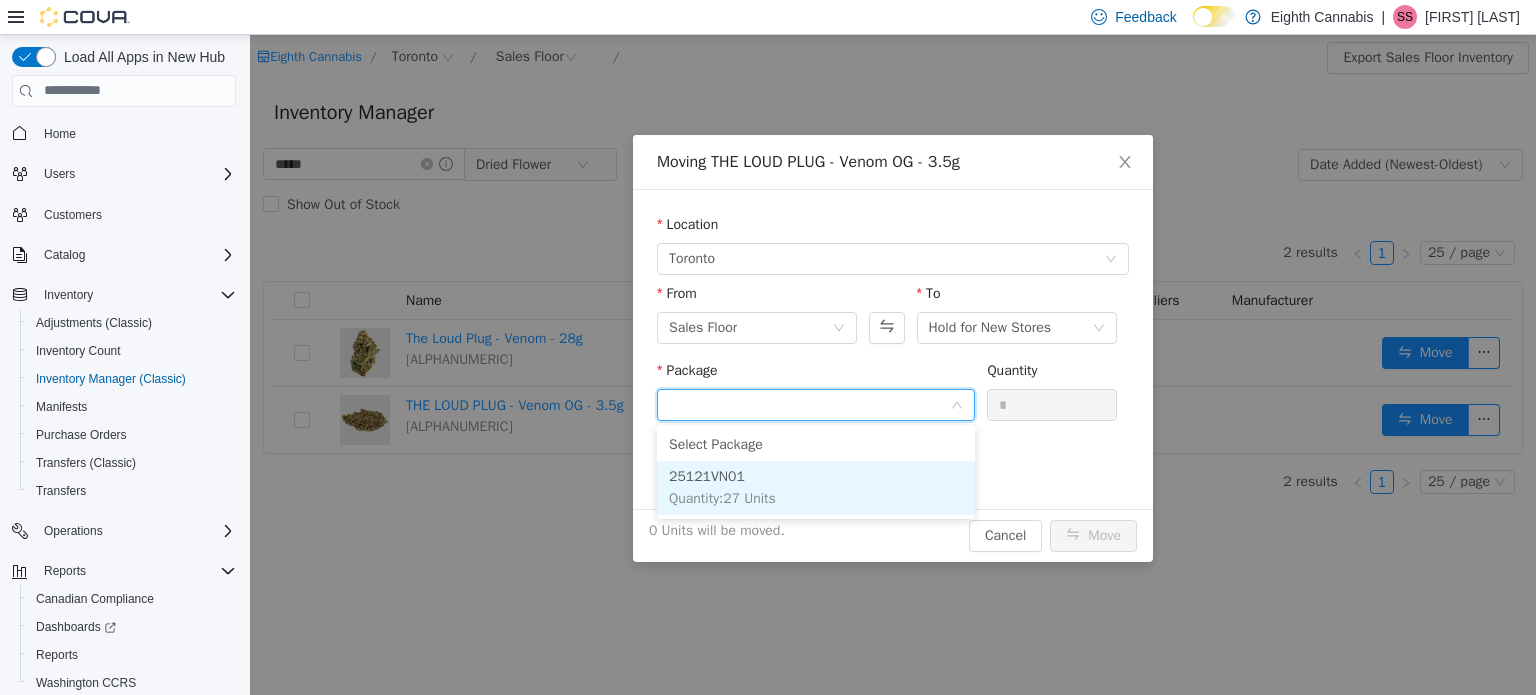 click on "Quantity :  27 Units" at bounding box center (722, 497) 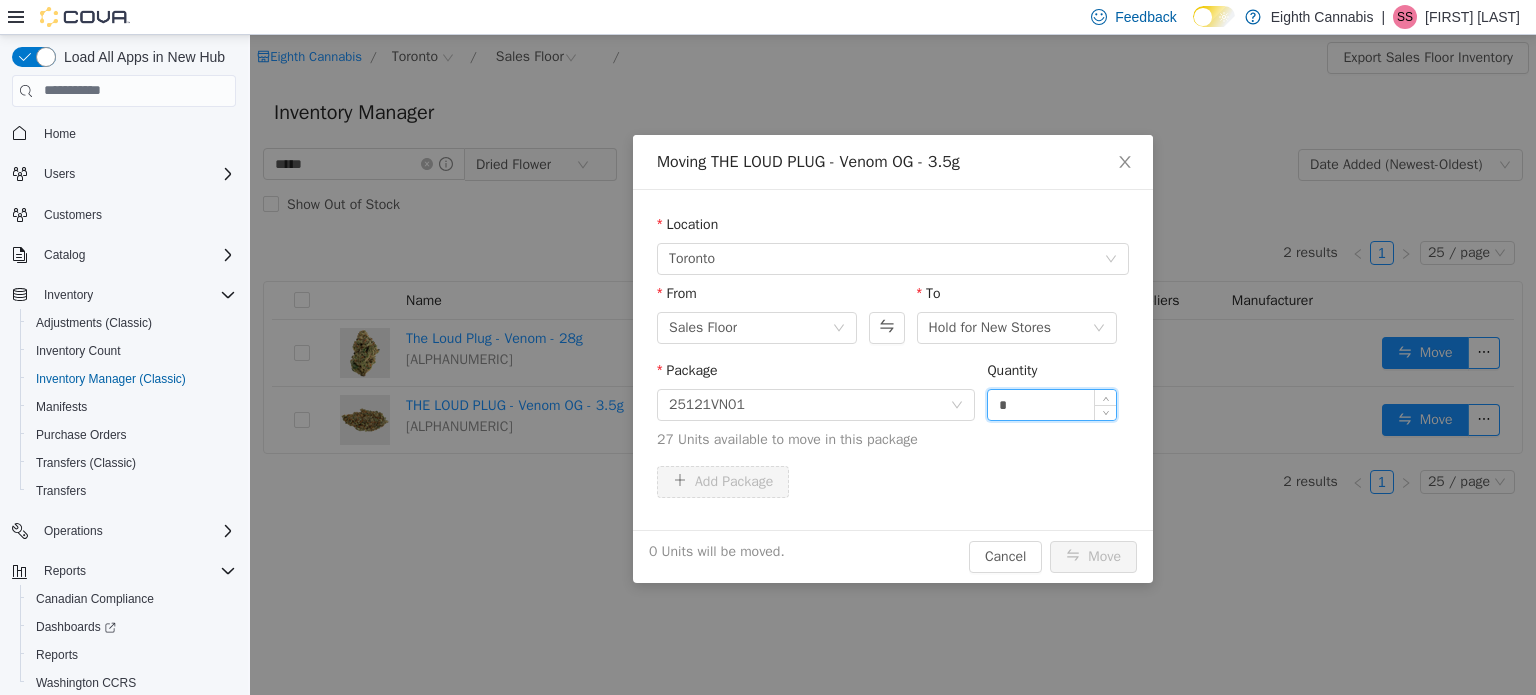 click on "*" at bounding box center (1052, 404) 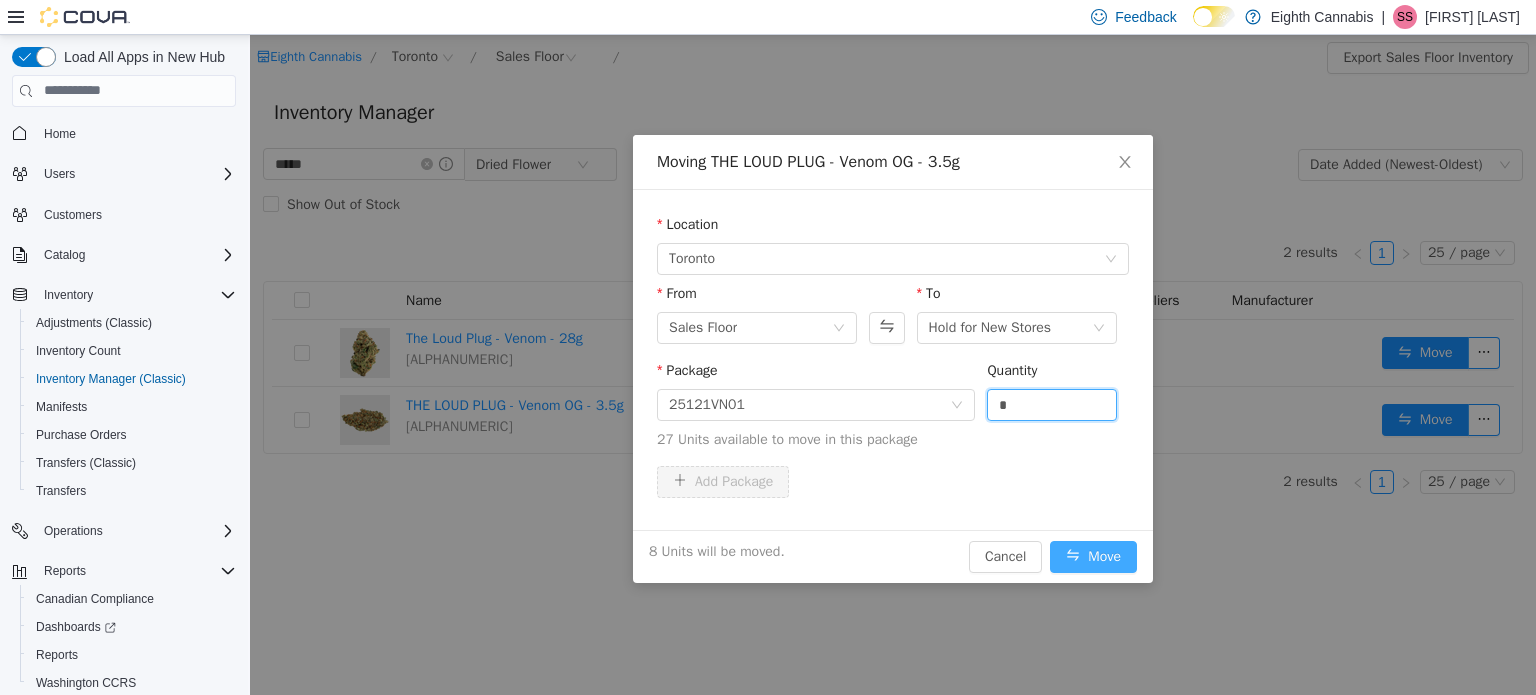 type on "*" 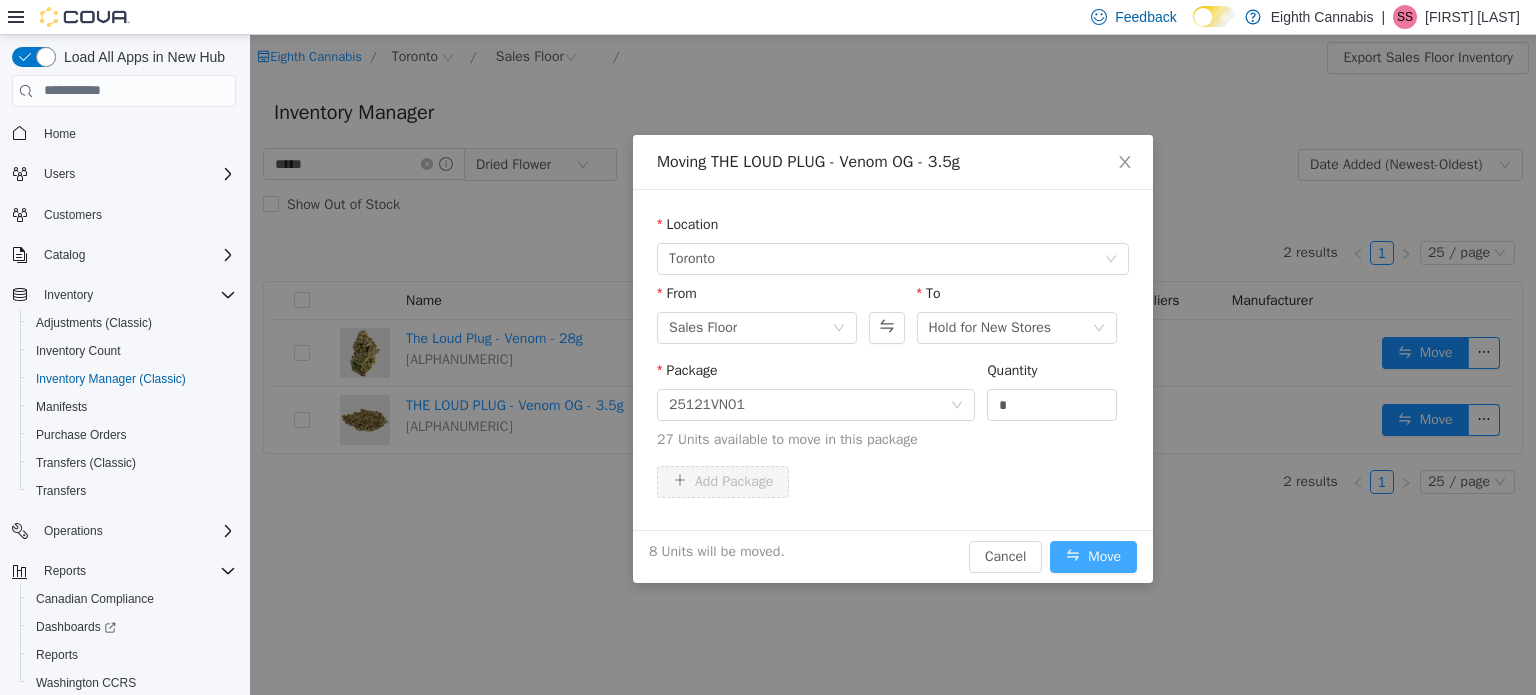click on "Move" at bounding box center [1093, 556] 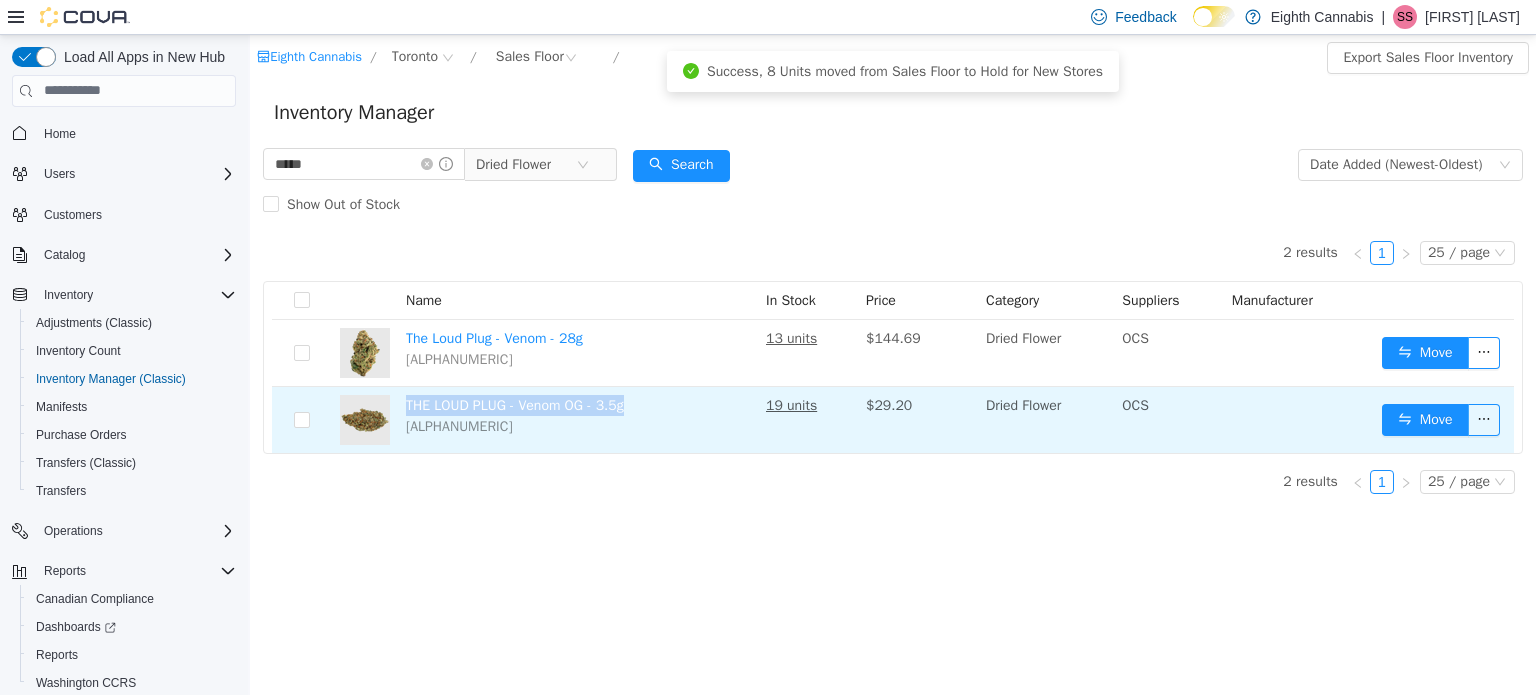 drag, startPoint x: 647, startPoint y: 403, endPoint x: 408, endPoint y: 407, distance: 239.03348 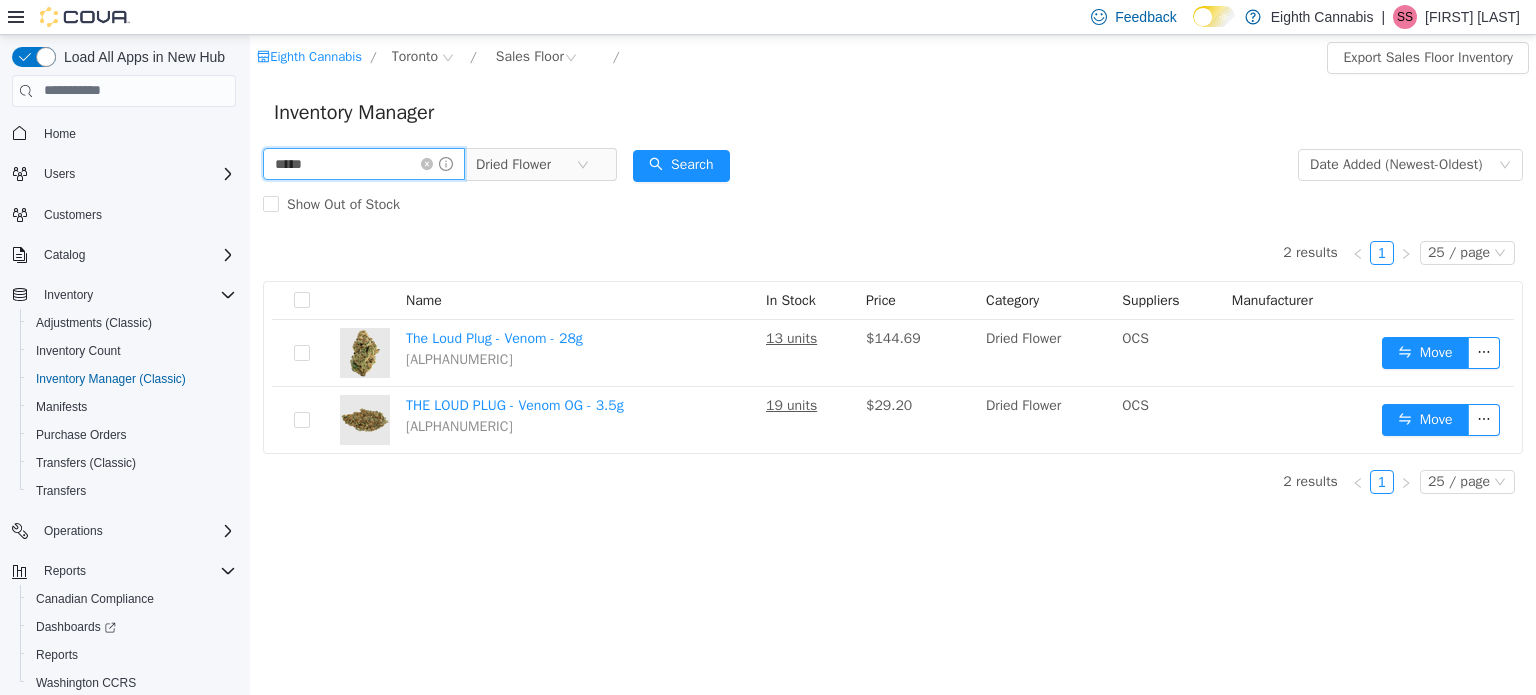 click on "*****" at bounding box center [364, 163] 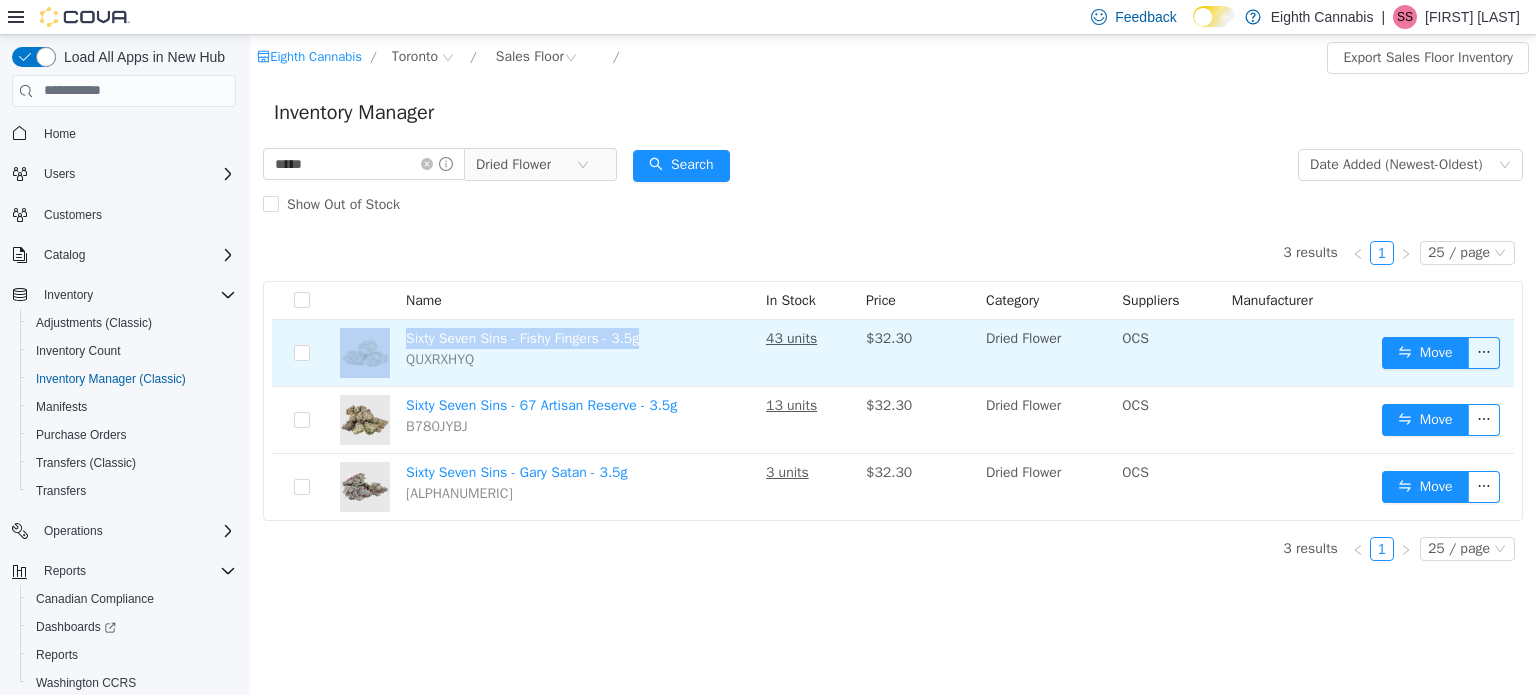 drag, startPoint x: 650, startPoint y: 335, endPoint x: 396, endPoint y: 348, distance: 254.33246 